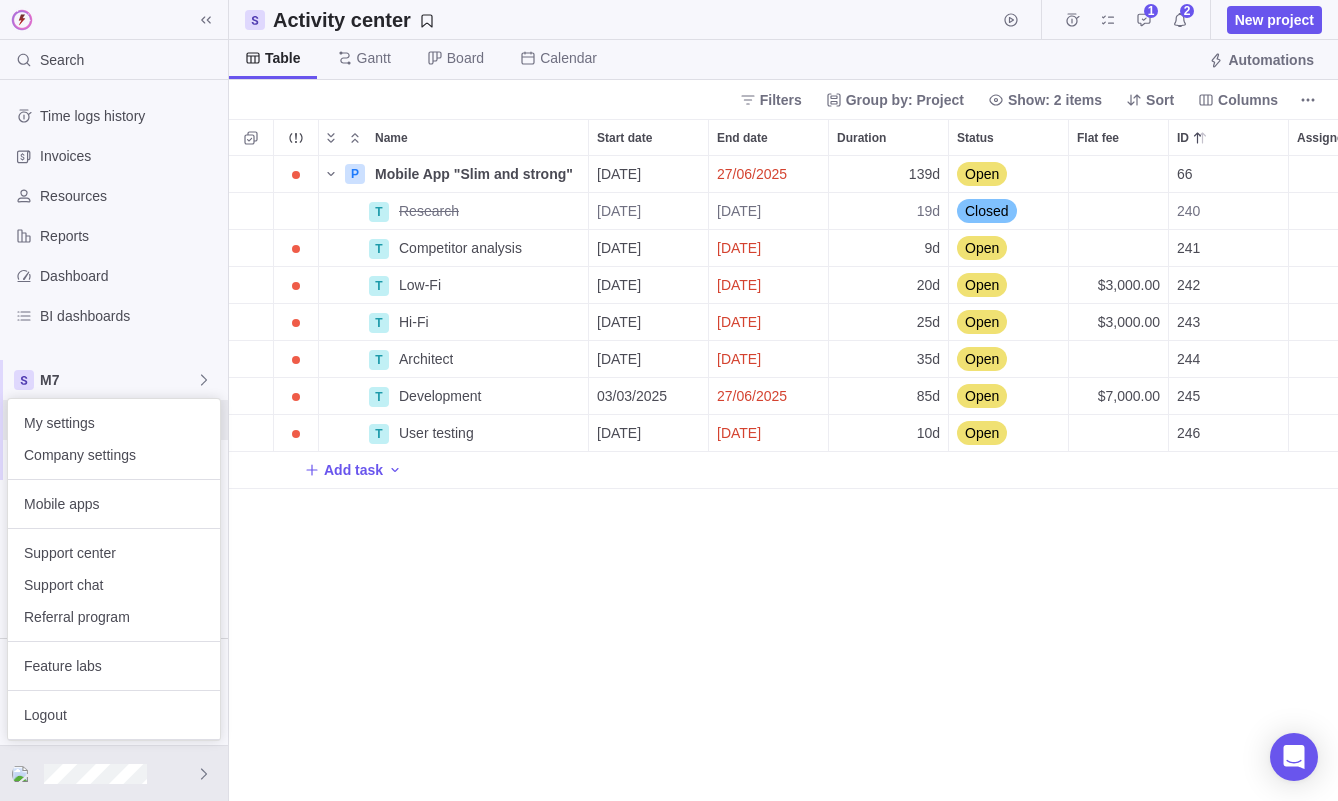 scroll, scrollTop: 0, scrollLeft: 0, axis: both 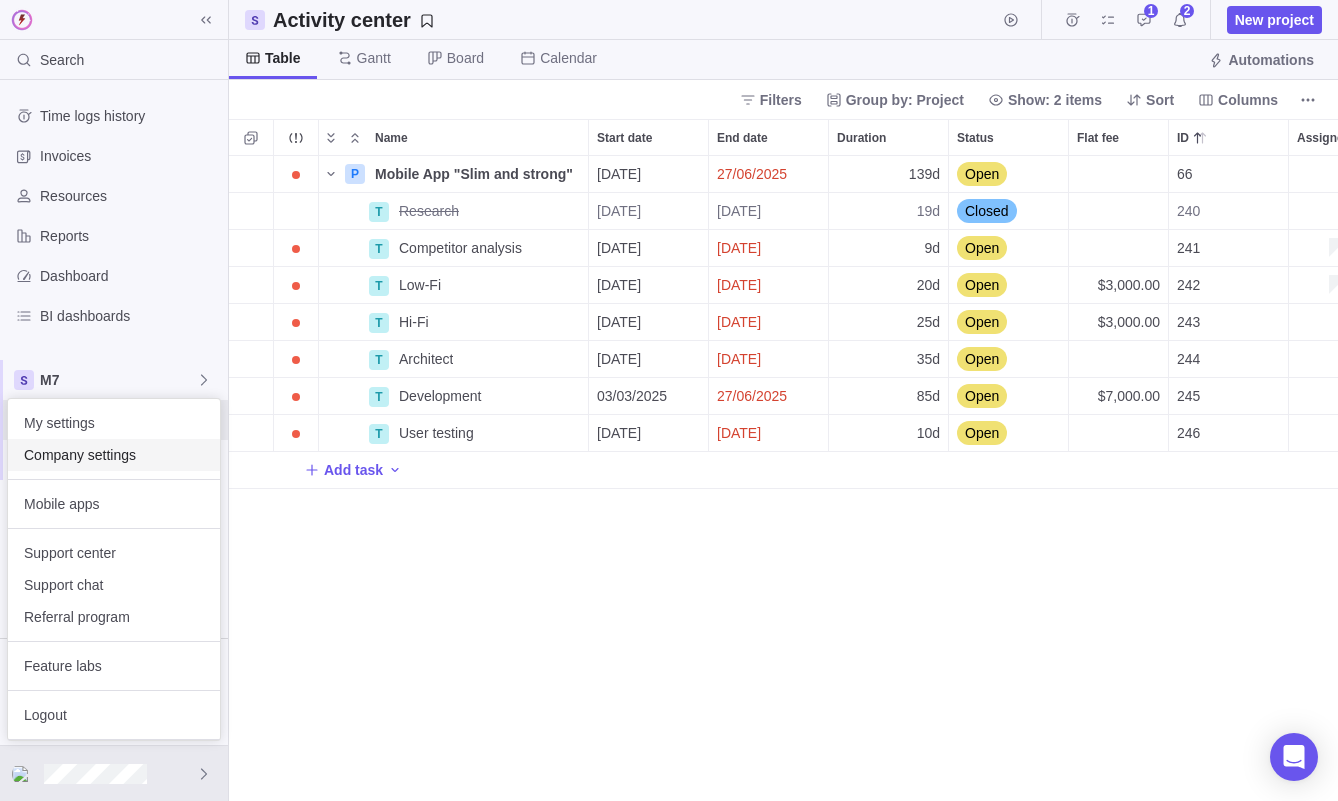 click on "Company settings" at bounding box center [114, 455] 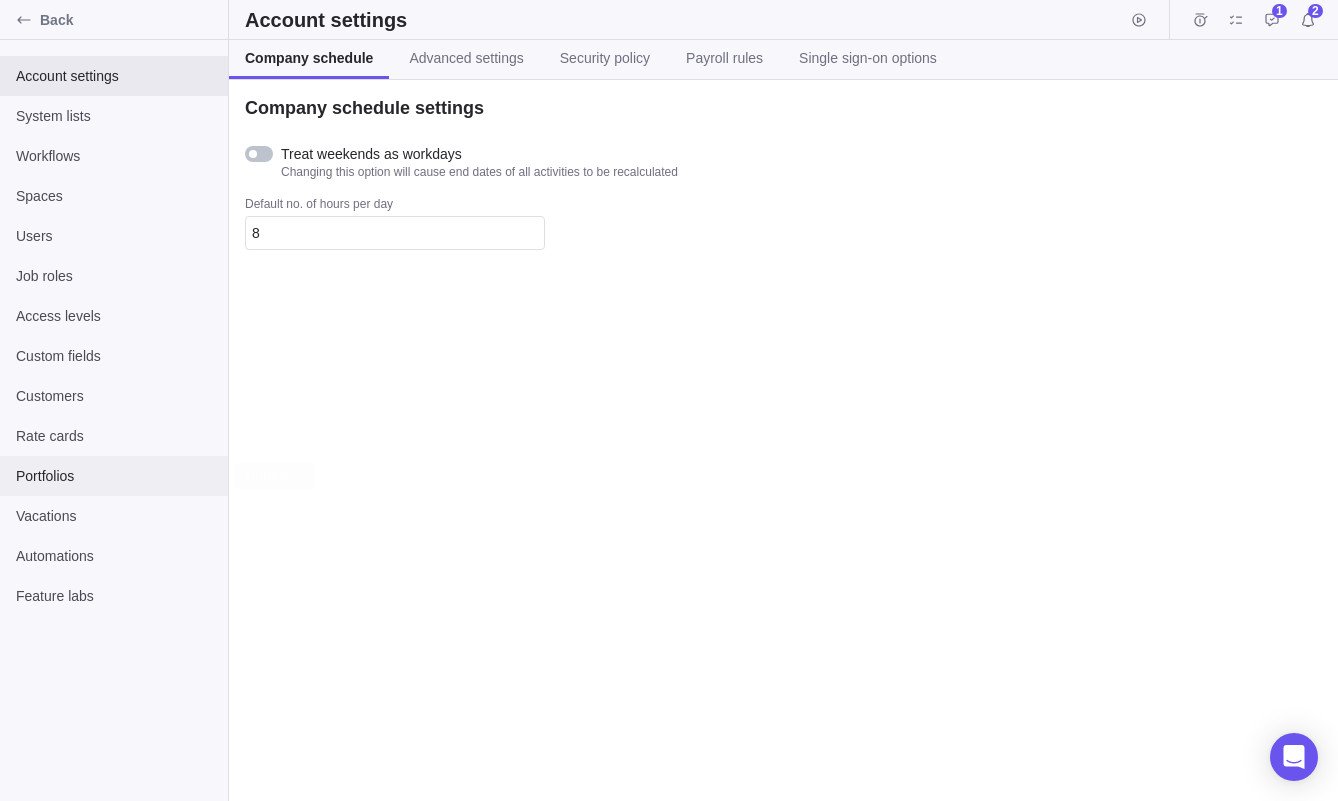 click on "Portfolios" at bounding box center (114, 476) 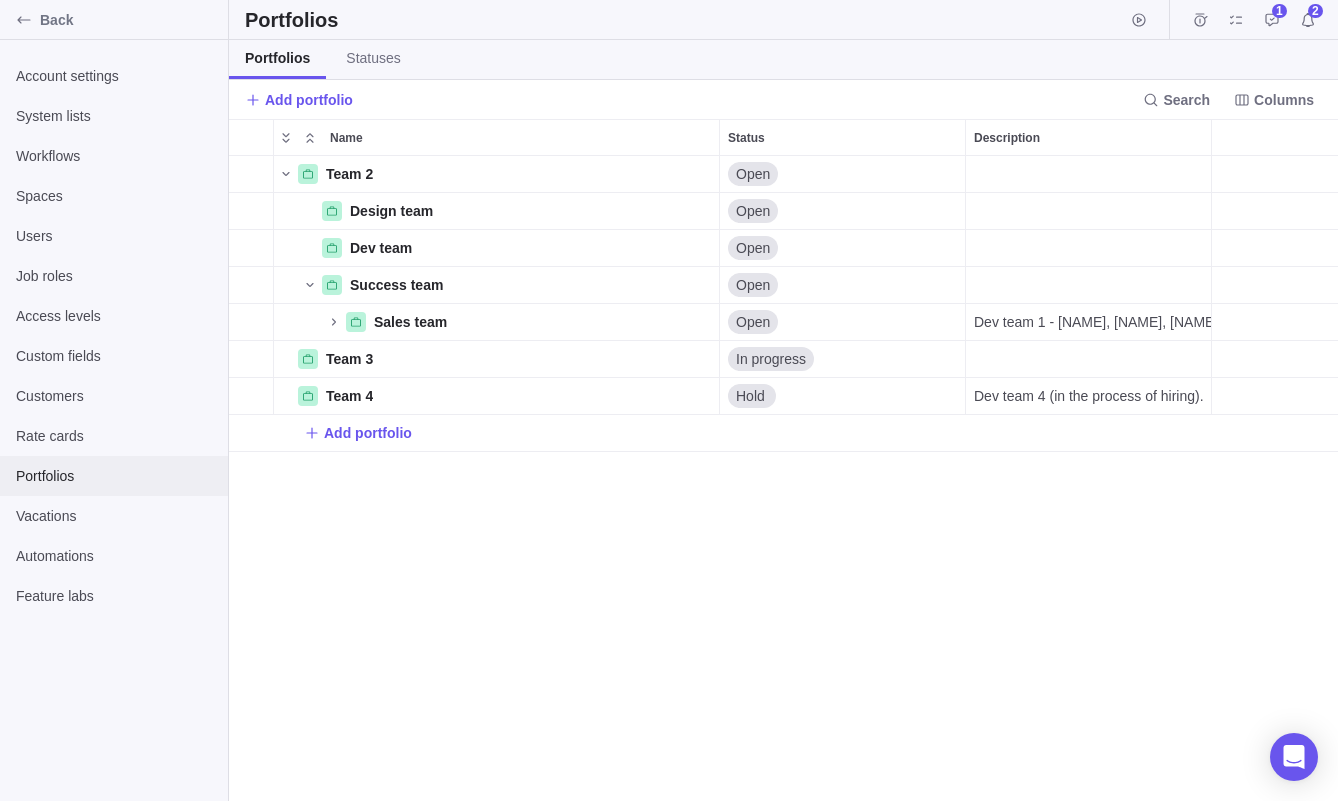 scroll, scrollTop: 1, scrollLeft: 1, axis: both 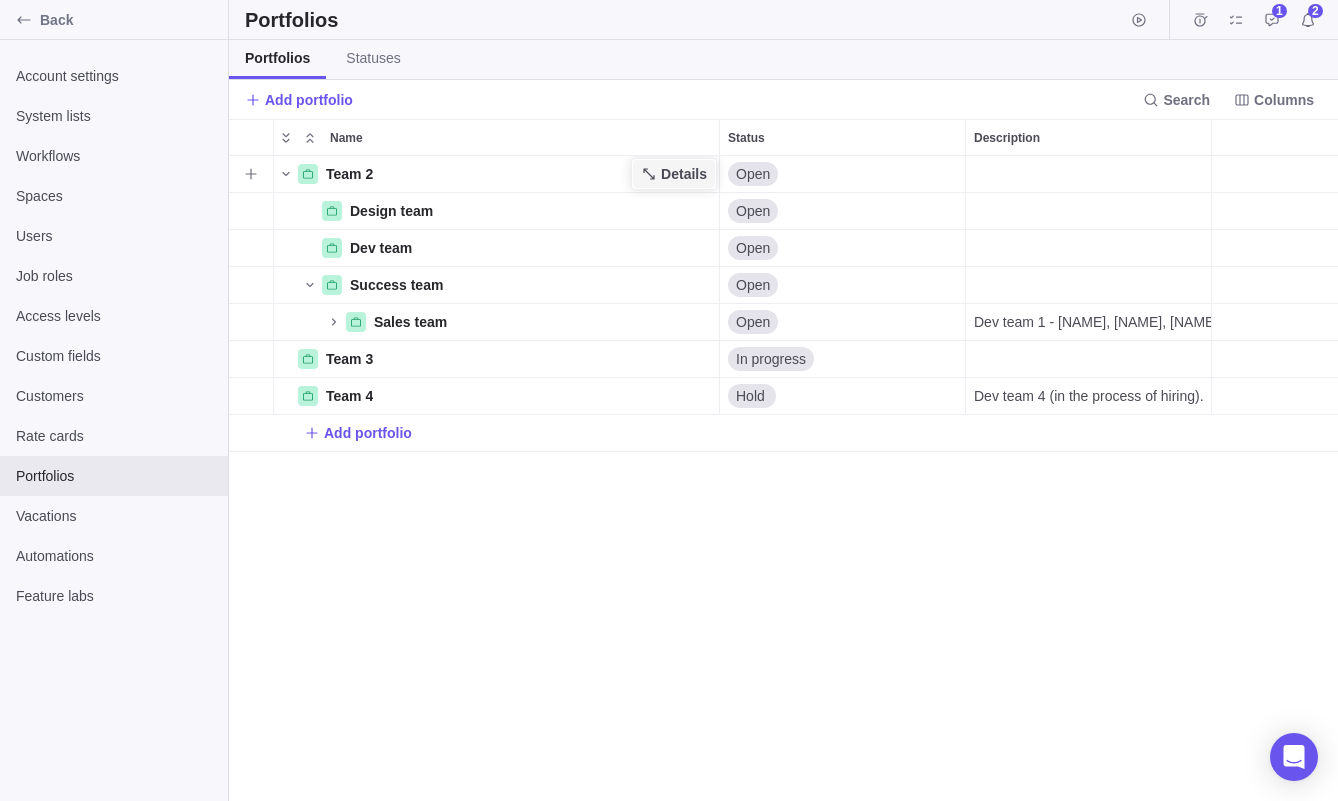 click on "Details" at bounding box center [684, 174] 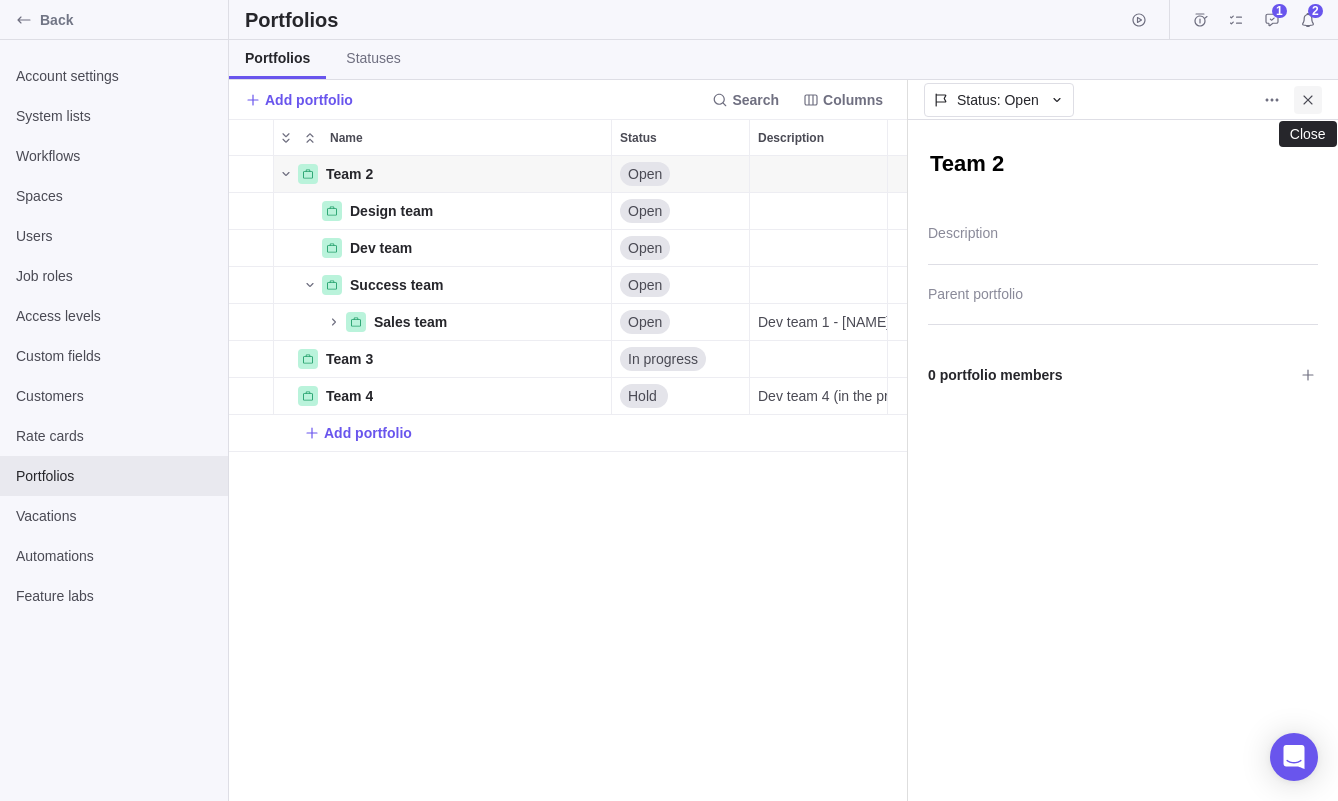 click at bounding box center (1308, 100) 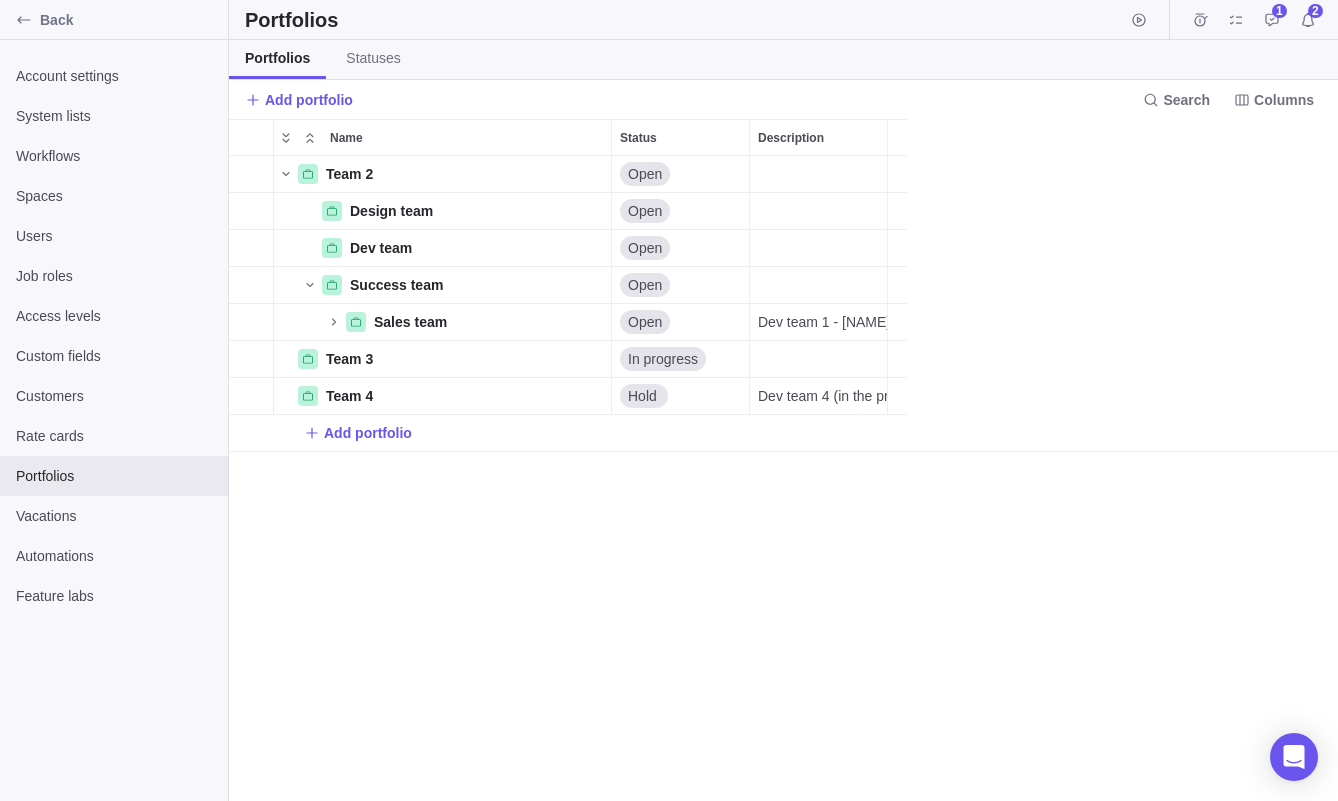 scroll, scrollTop: 1, scrollLeft: 1, axis: both 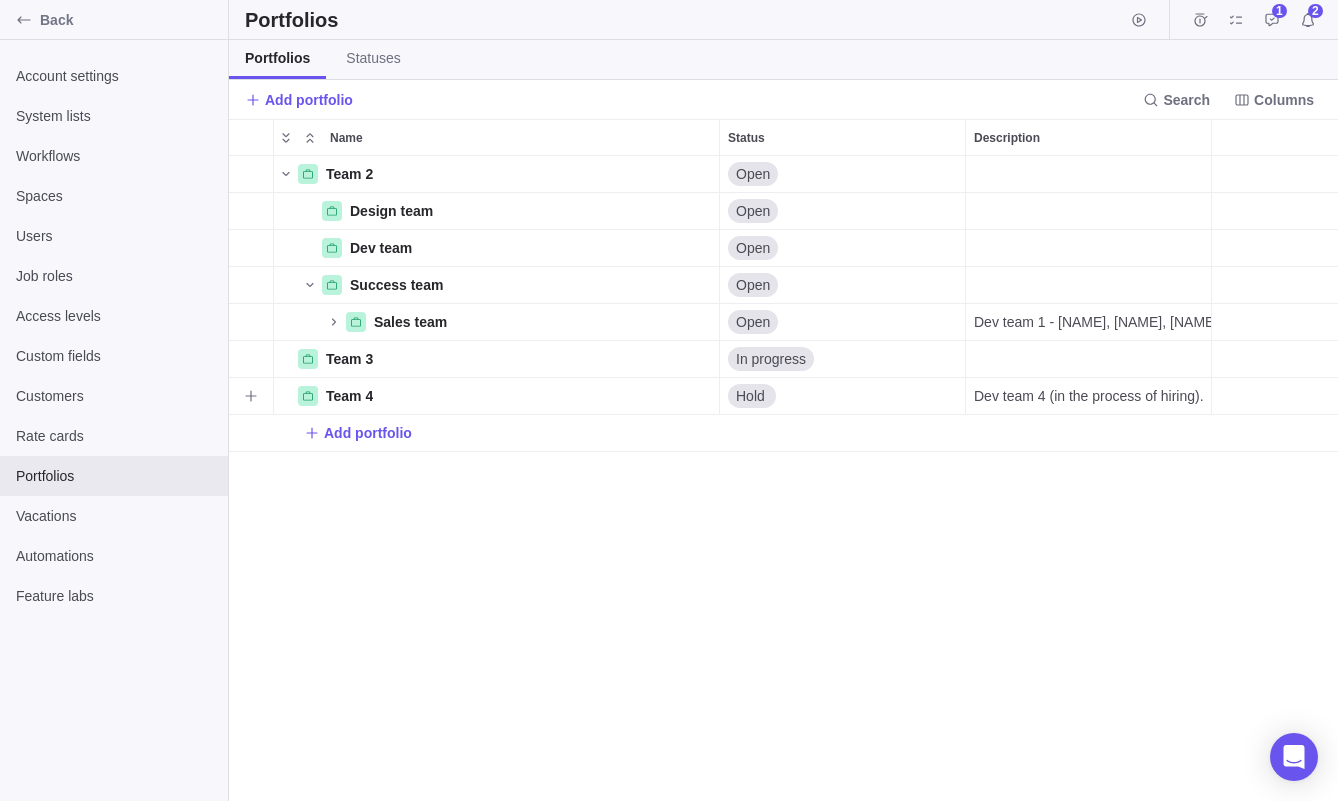 click on "Add portfolio" at bounding box center (783, 433) 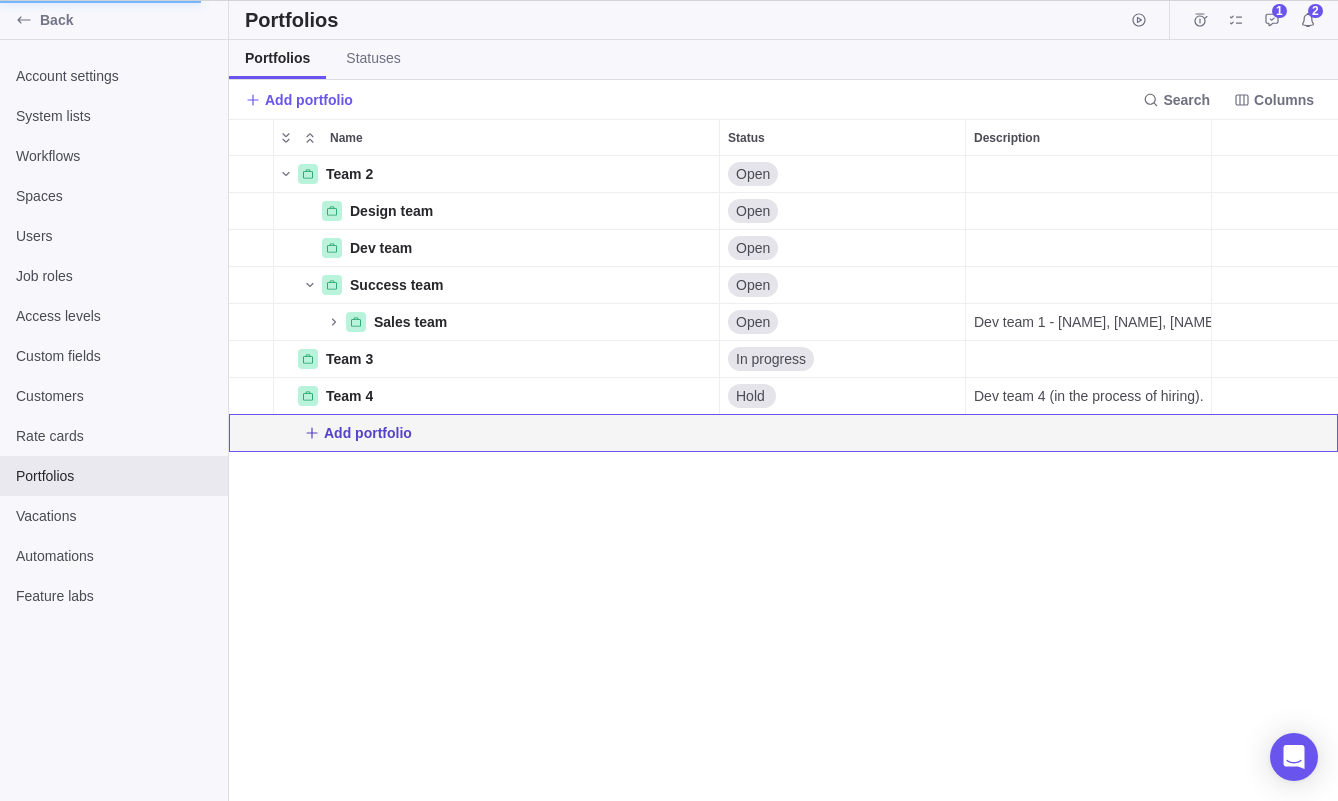 scroll, scrollTop: 645, scrollLeft: 678, axis: both 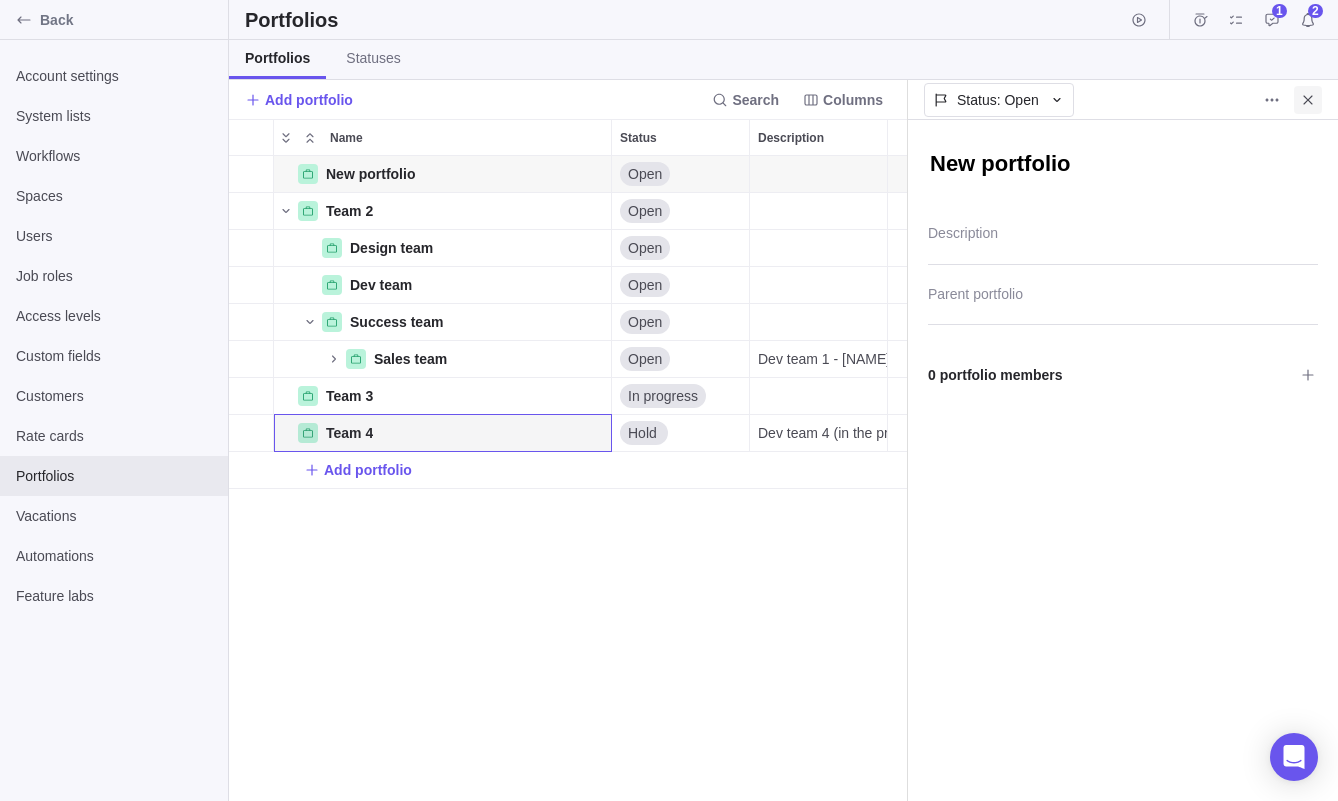 click at bounding box center (1307, 99) 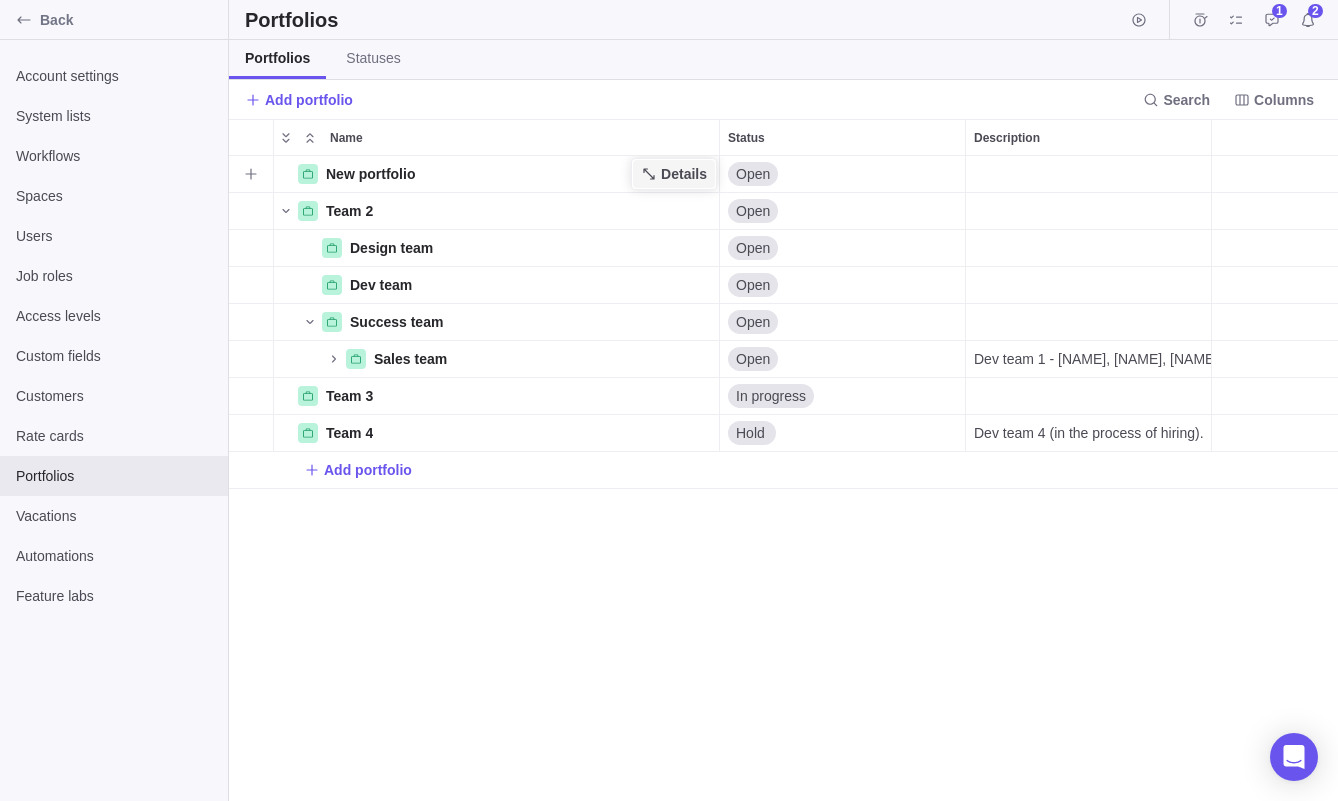 click on "Details" at bounding box center [684, 174] 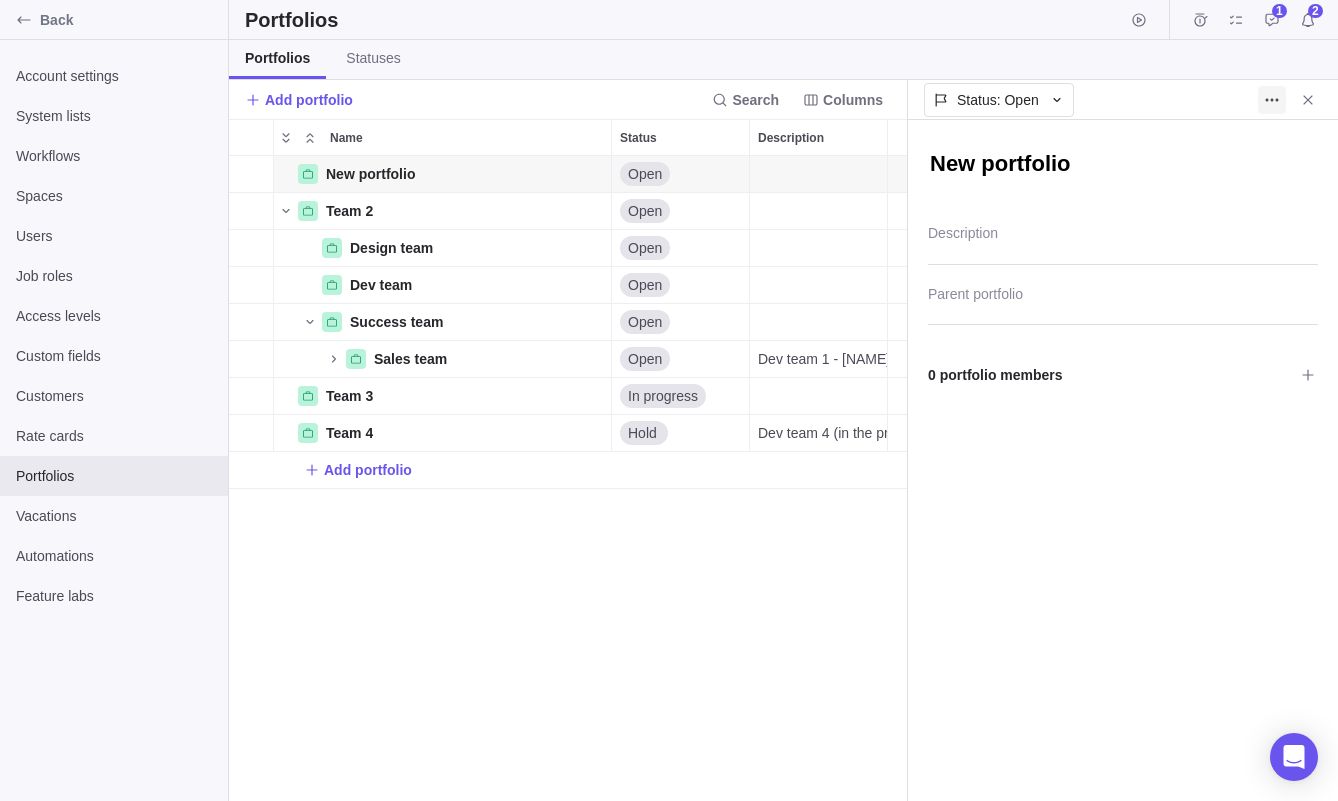click at bounding box center [1272, 100] 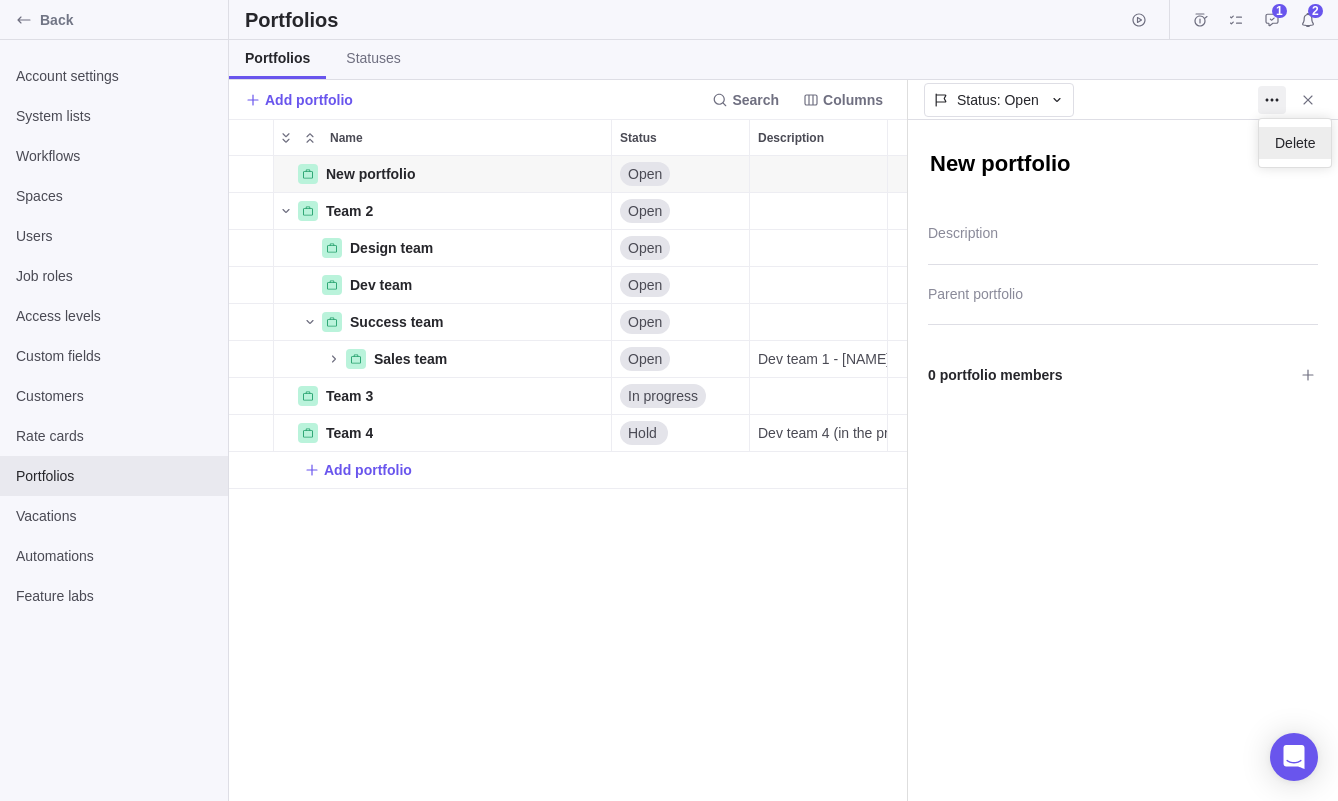 click on "Delete" at bounding box center [1295, 143] 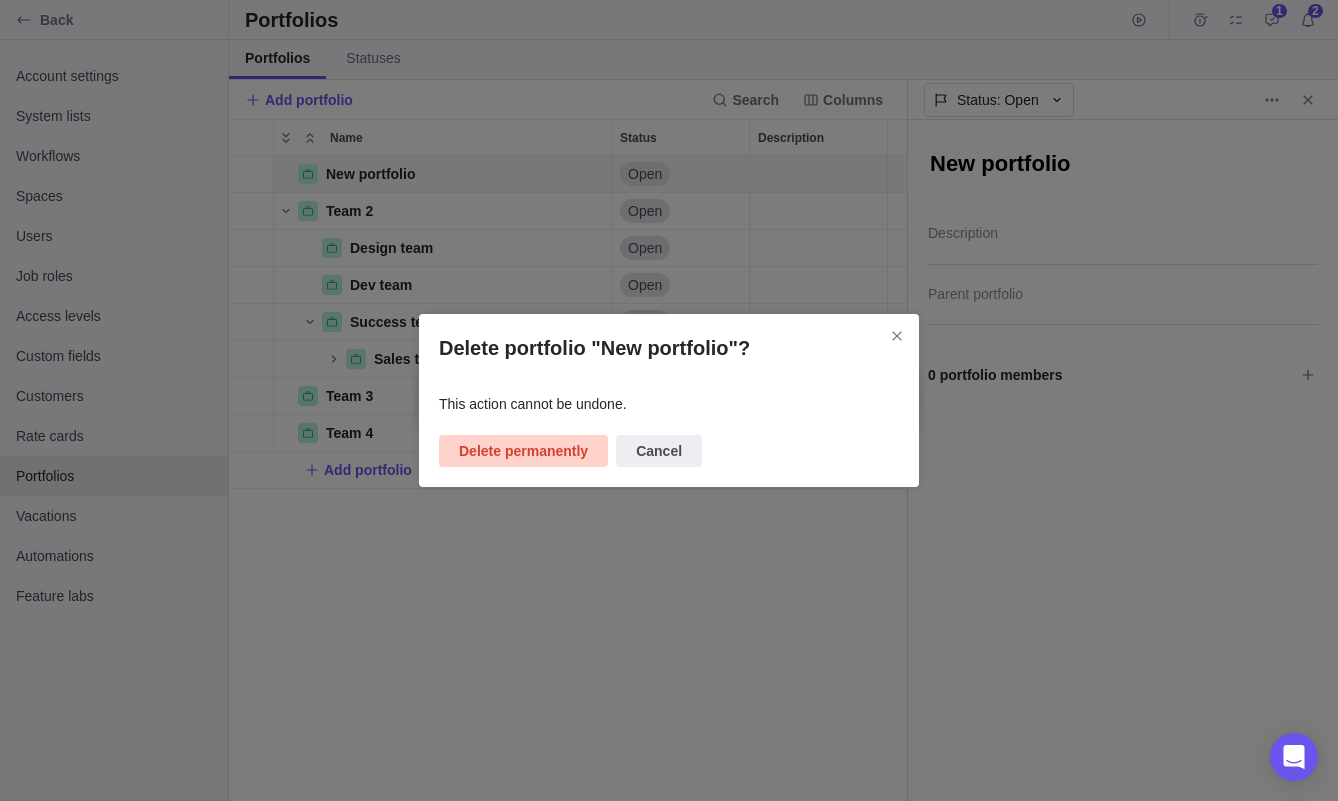 click on "Delete permanently" at bounding box center [523, 451] 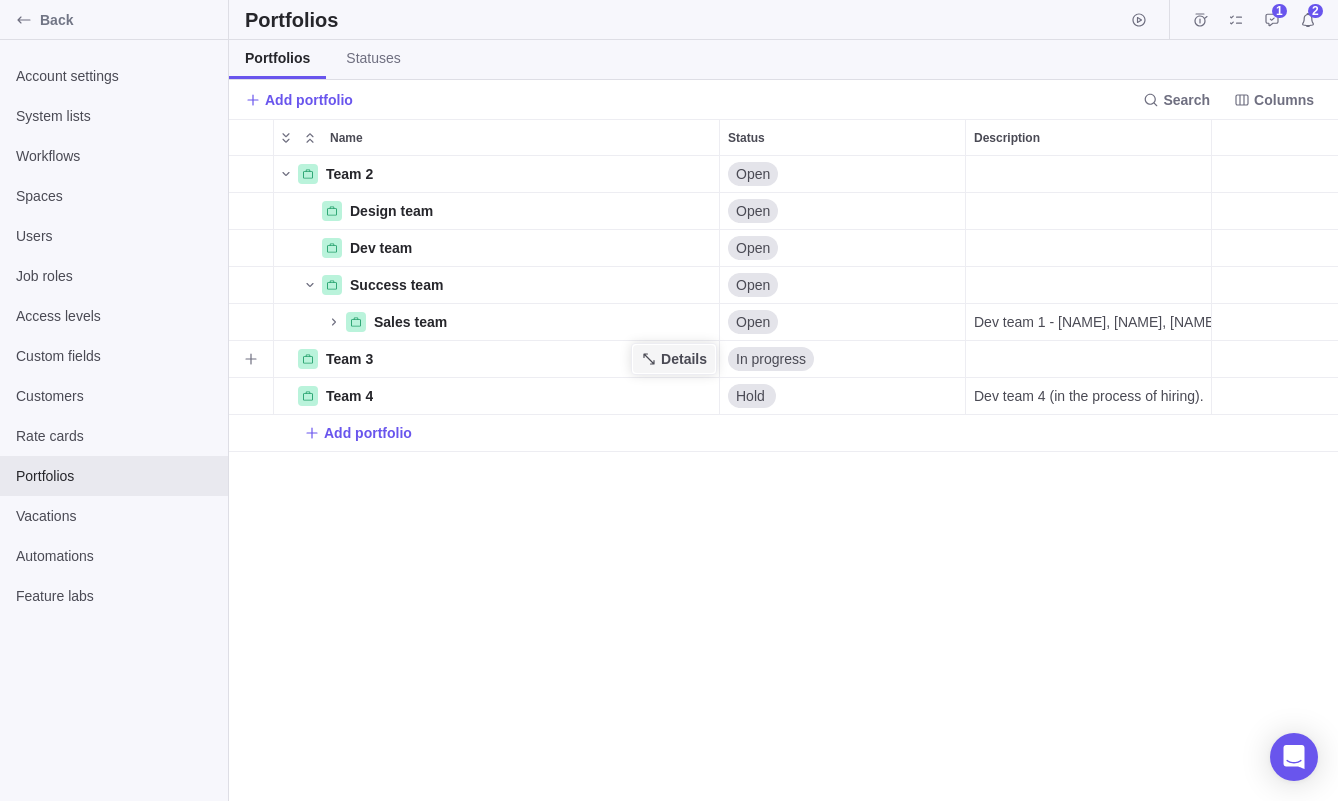 click on "Details" at bounding box center [684, 359] 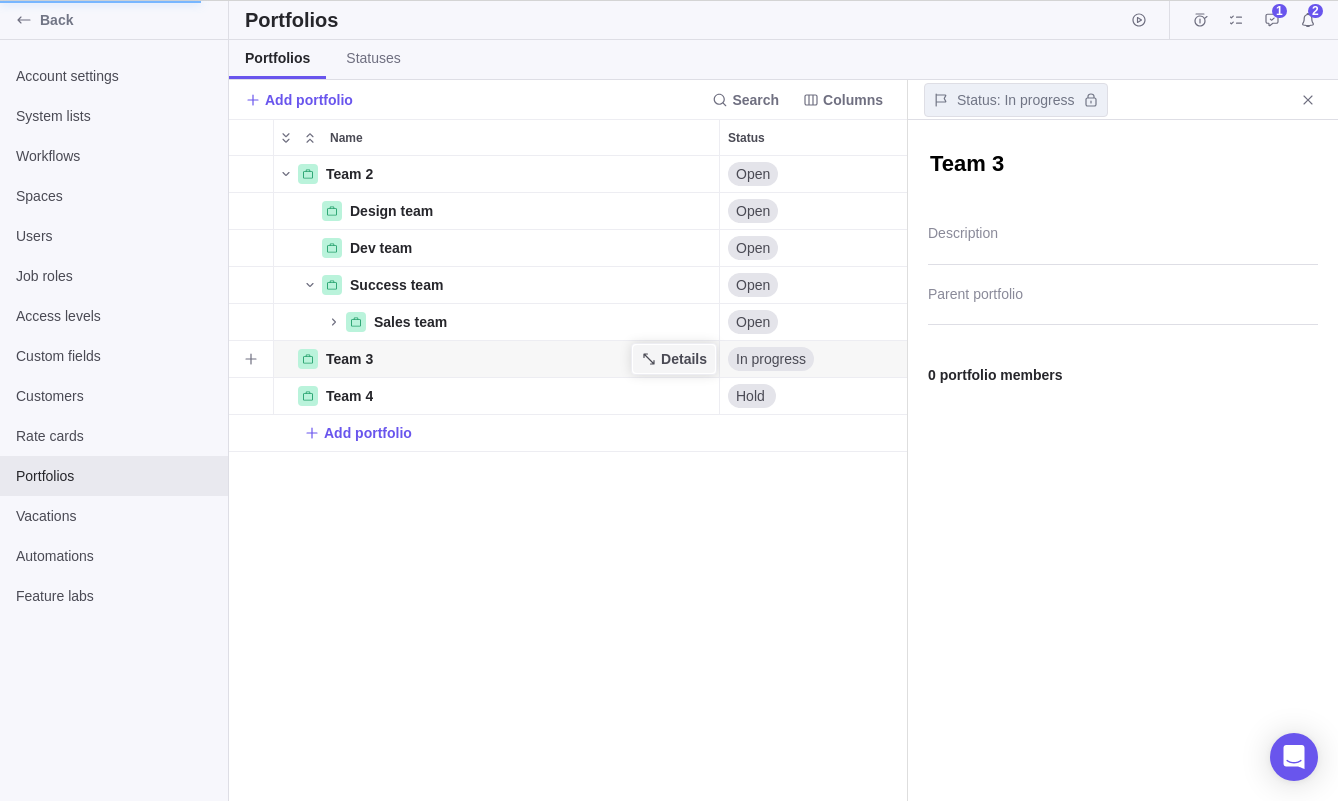 scroll, scrollTop: 645, scrollLeft: 678, axis: both 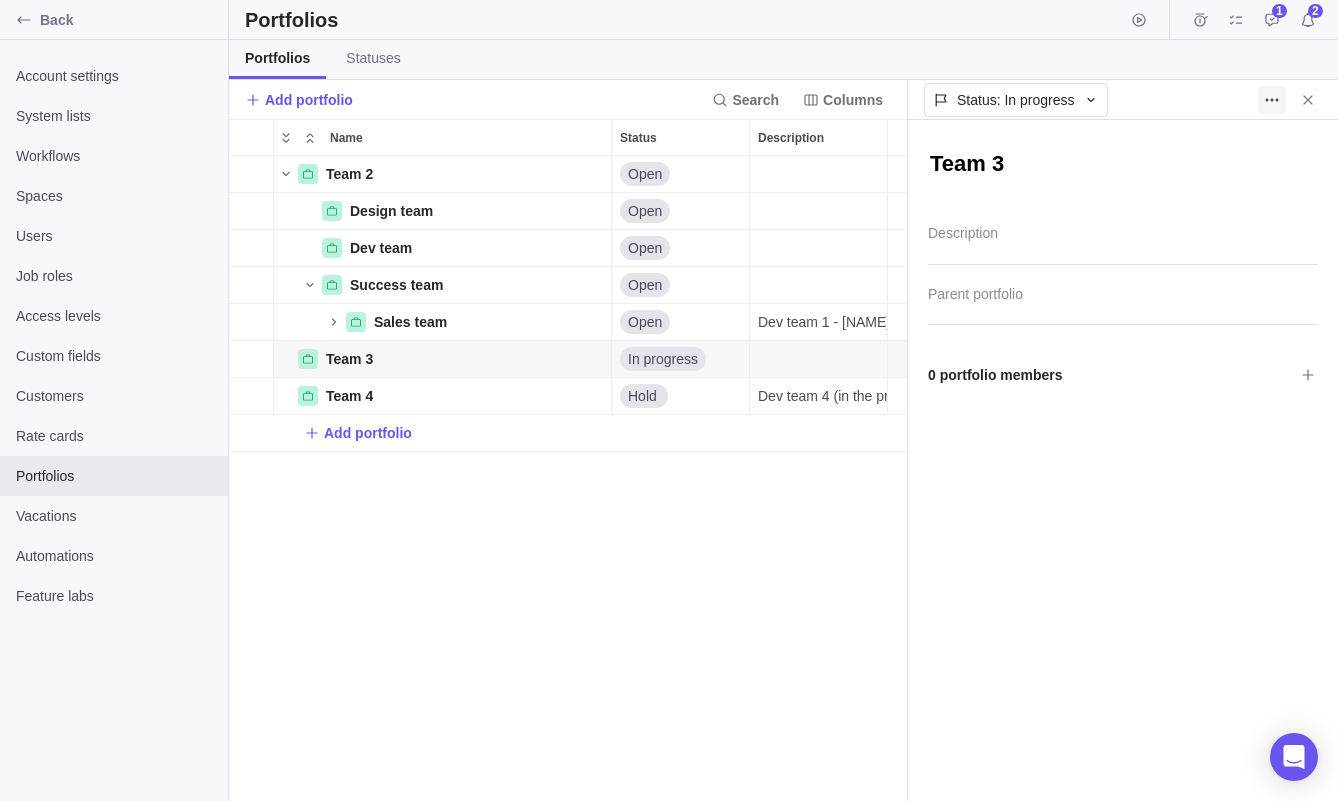 click at bounding box center (1272, 100) 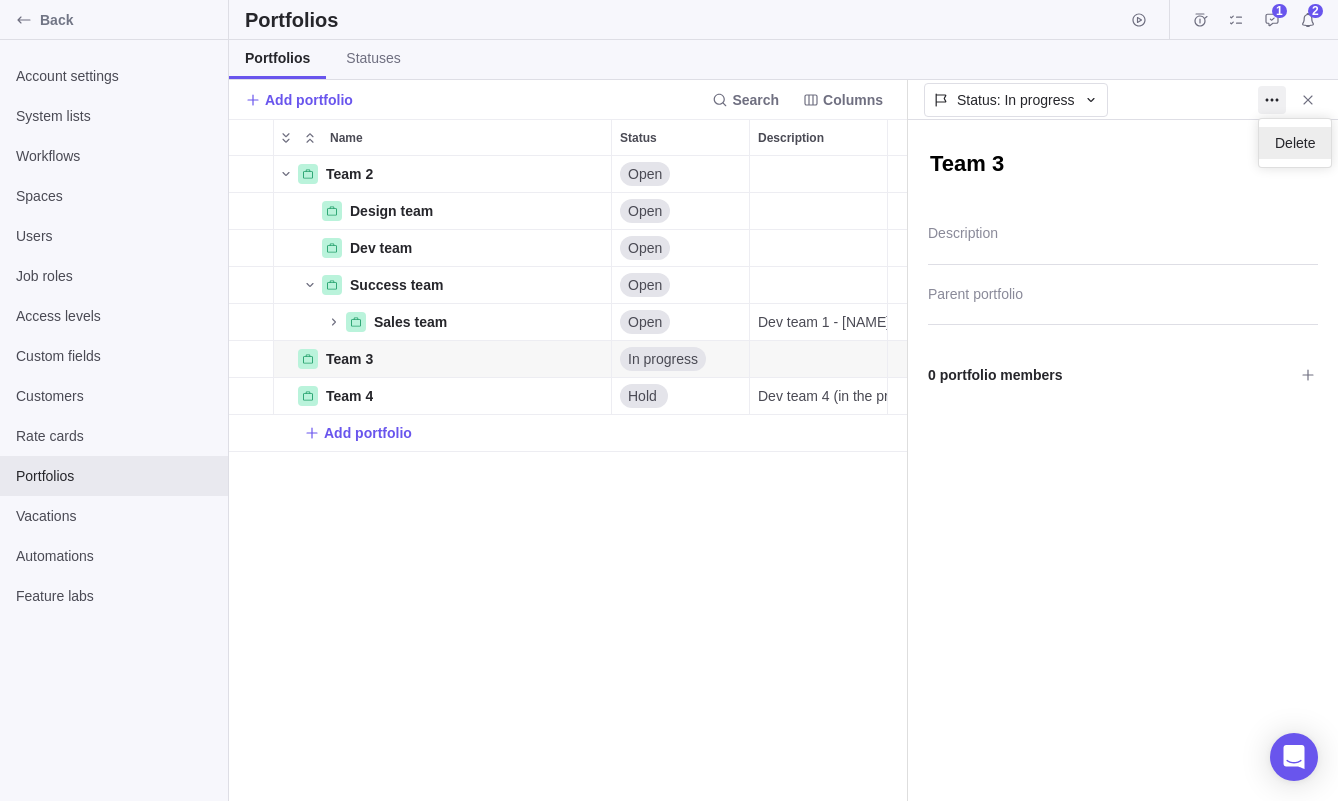 click on "Delete" at bounding box center [1295, 143] 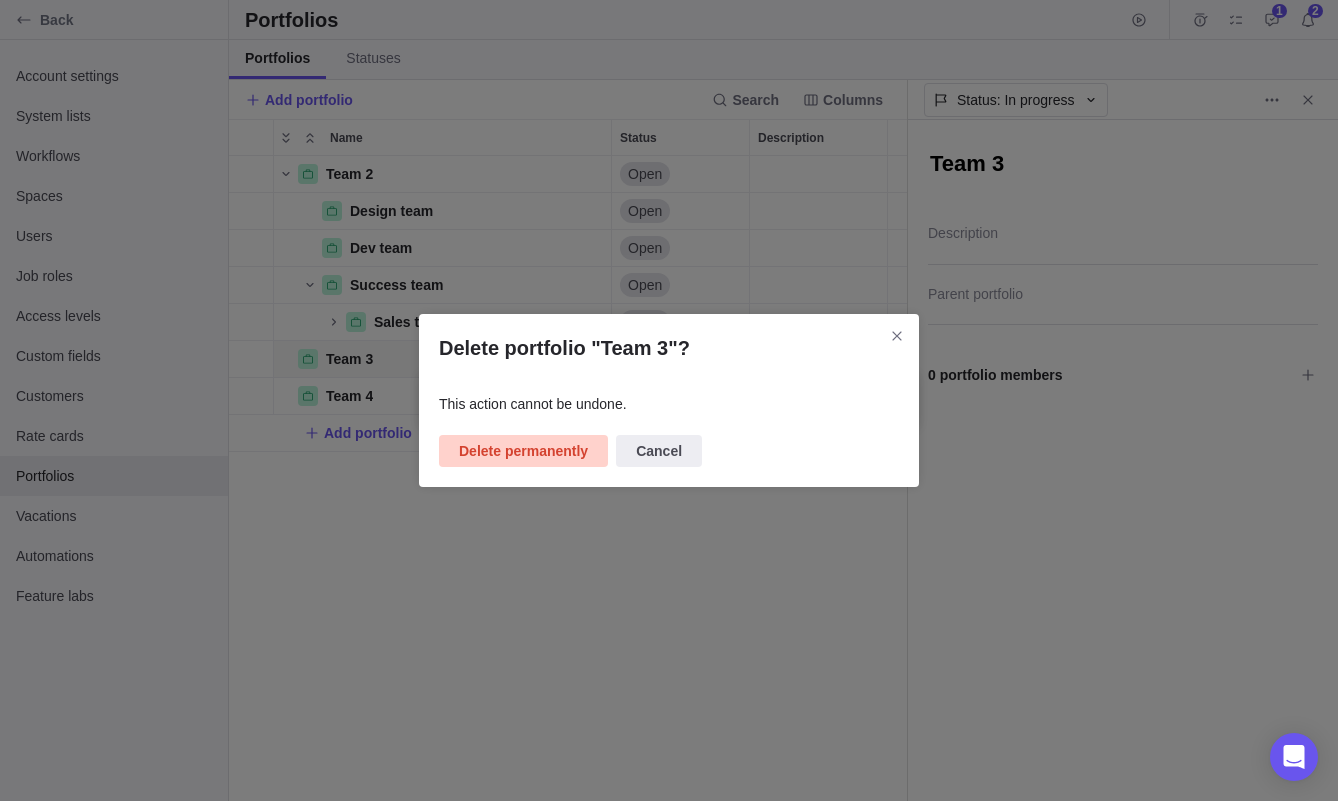 click on "Delete permanently" at bounding box center (523, 451) 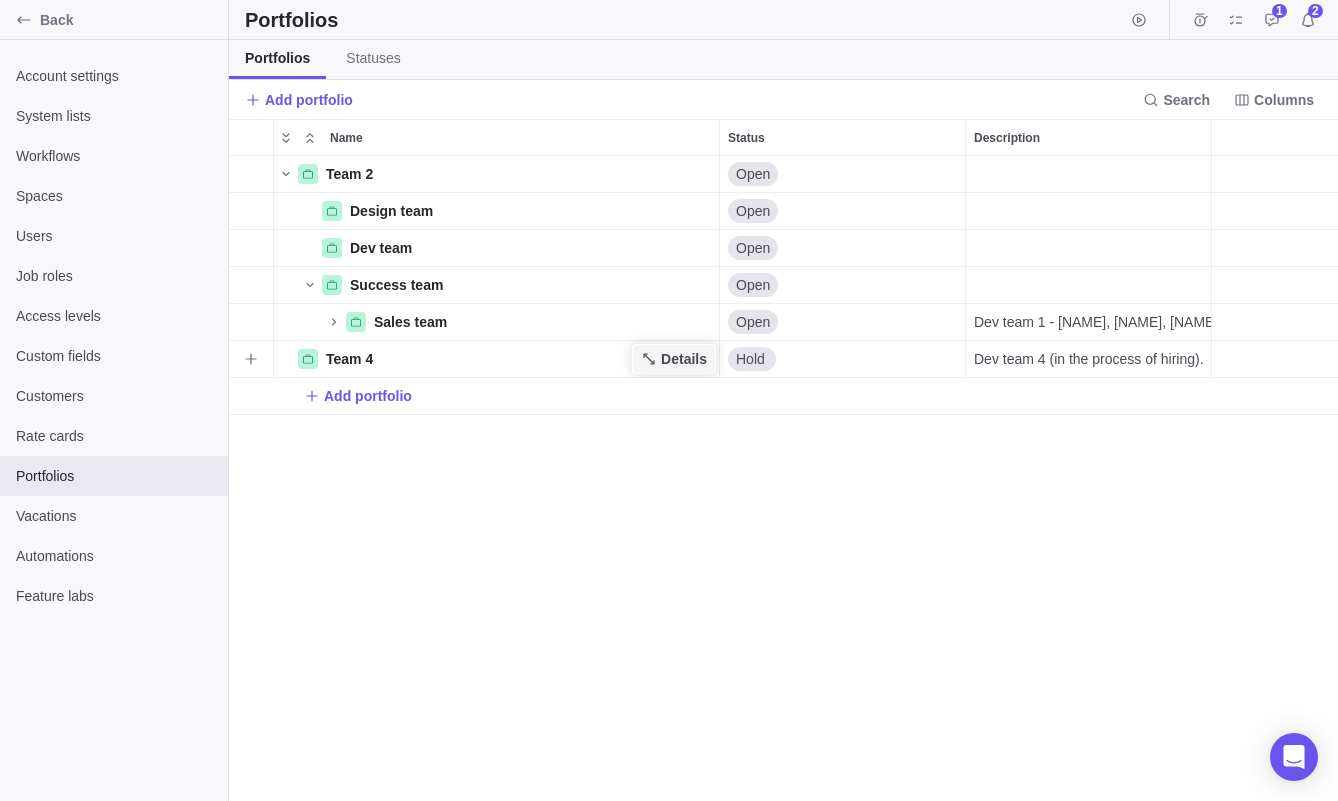 click on "Details" at bounding box center [684, 359] 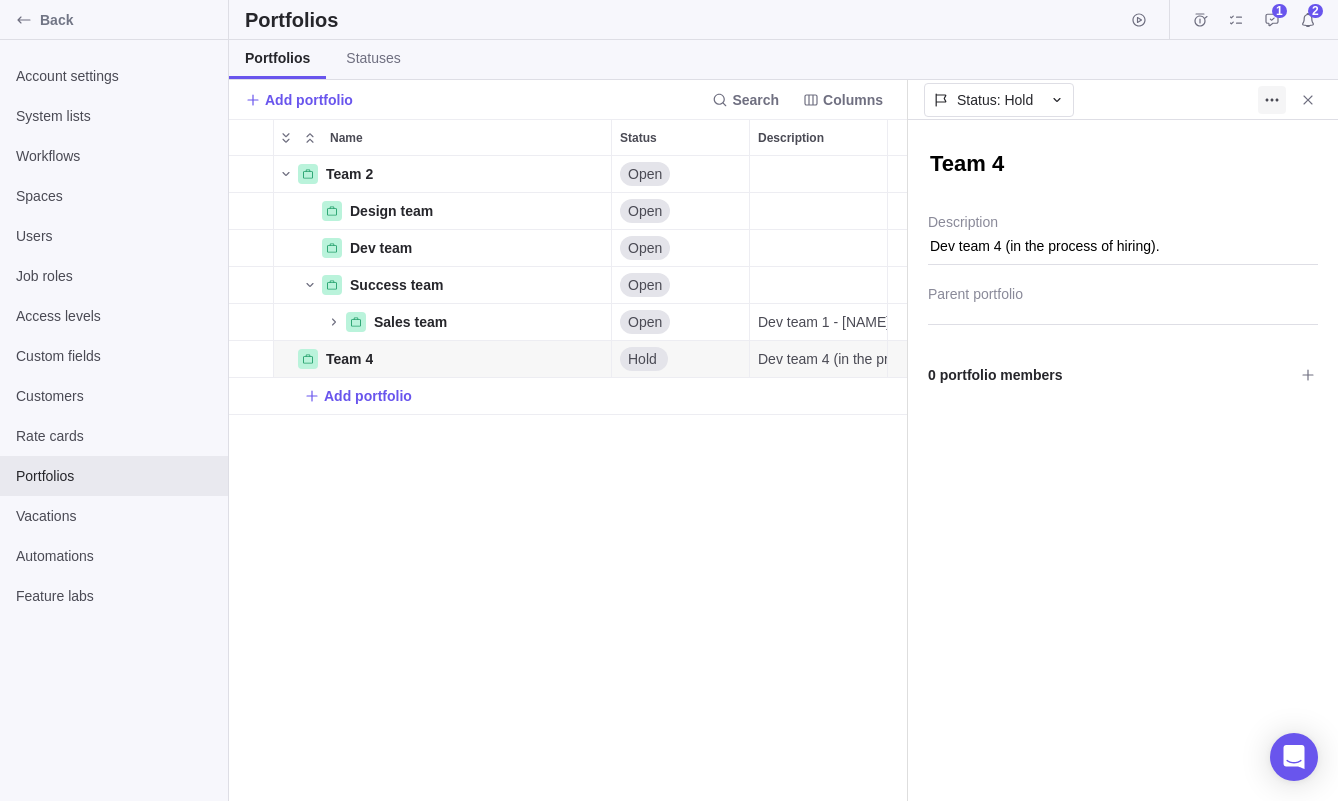 click at bounding box center (1272, 100) 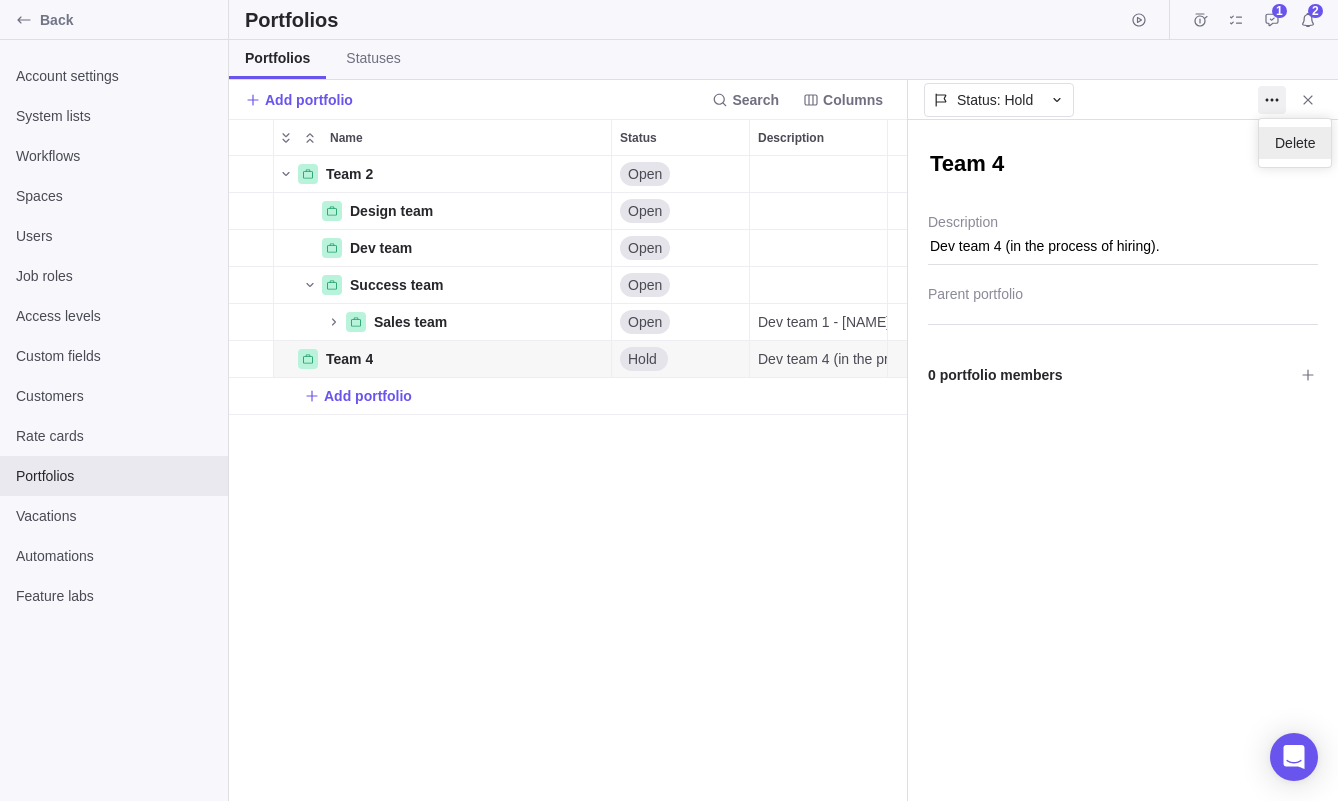 click on "Delete" at bounding box center (1295, 143) 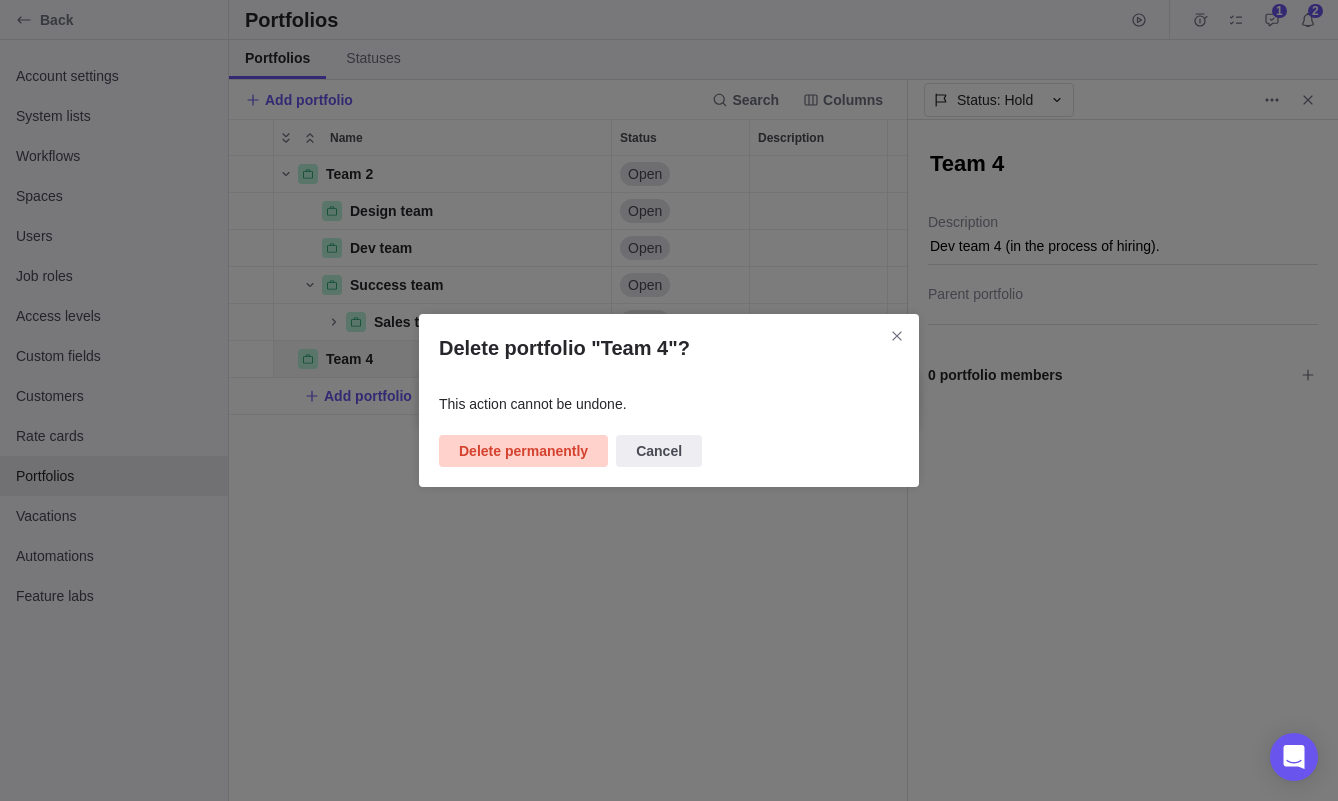 click on "Delete permanently" at bounding box center (523, 451) 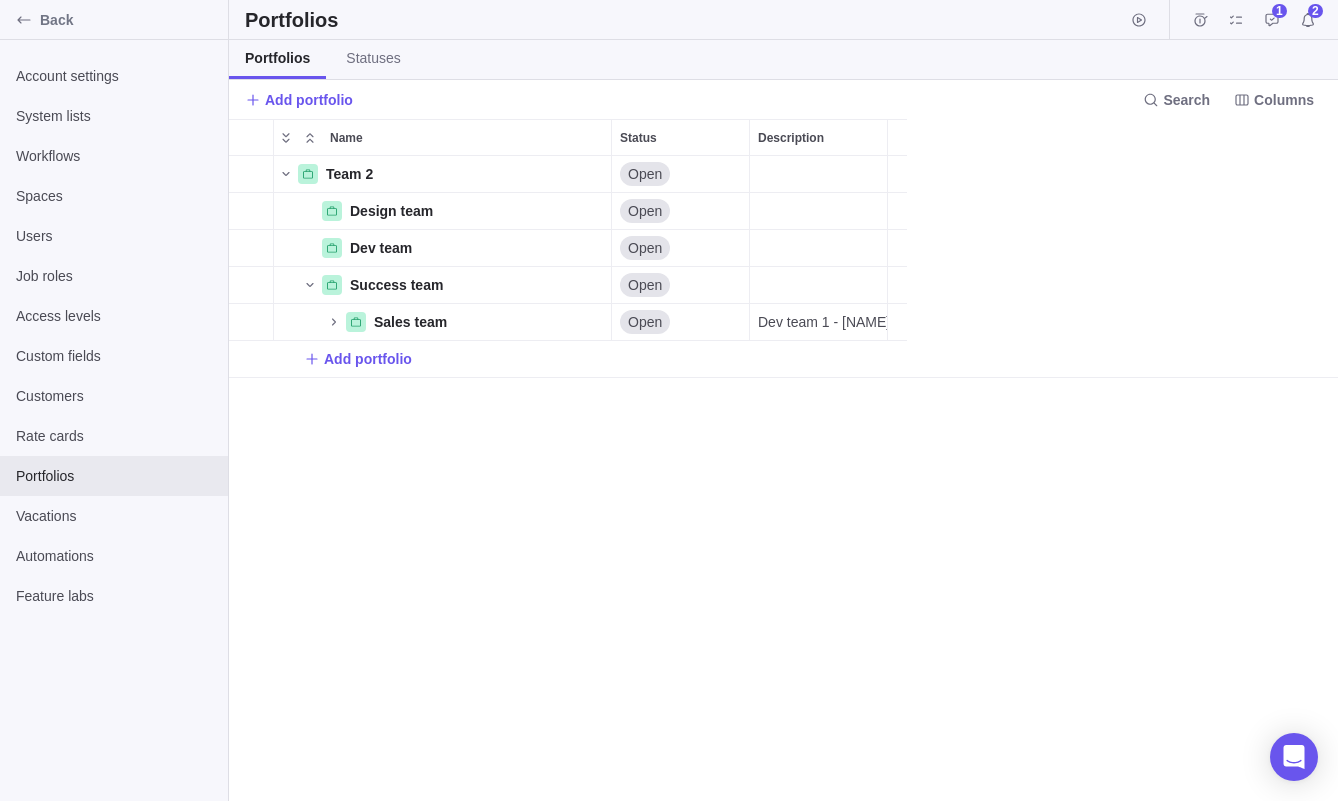 scroll, scrollTop: 1, scrollLeft: 1, axis: both 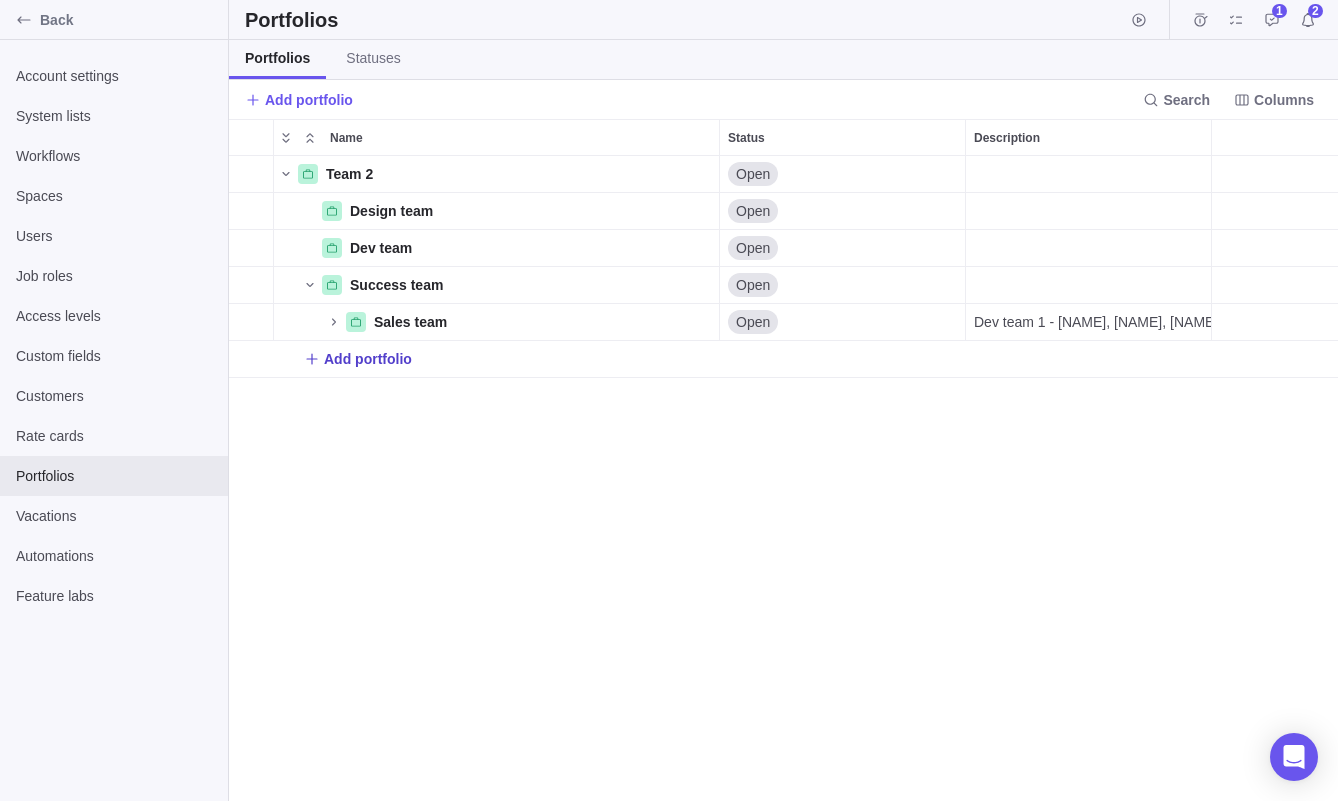 click on "Add portfolio" at bounding box center [368, 359] 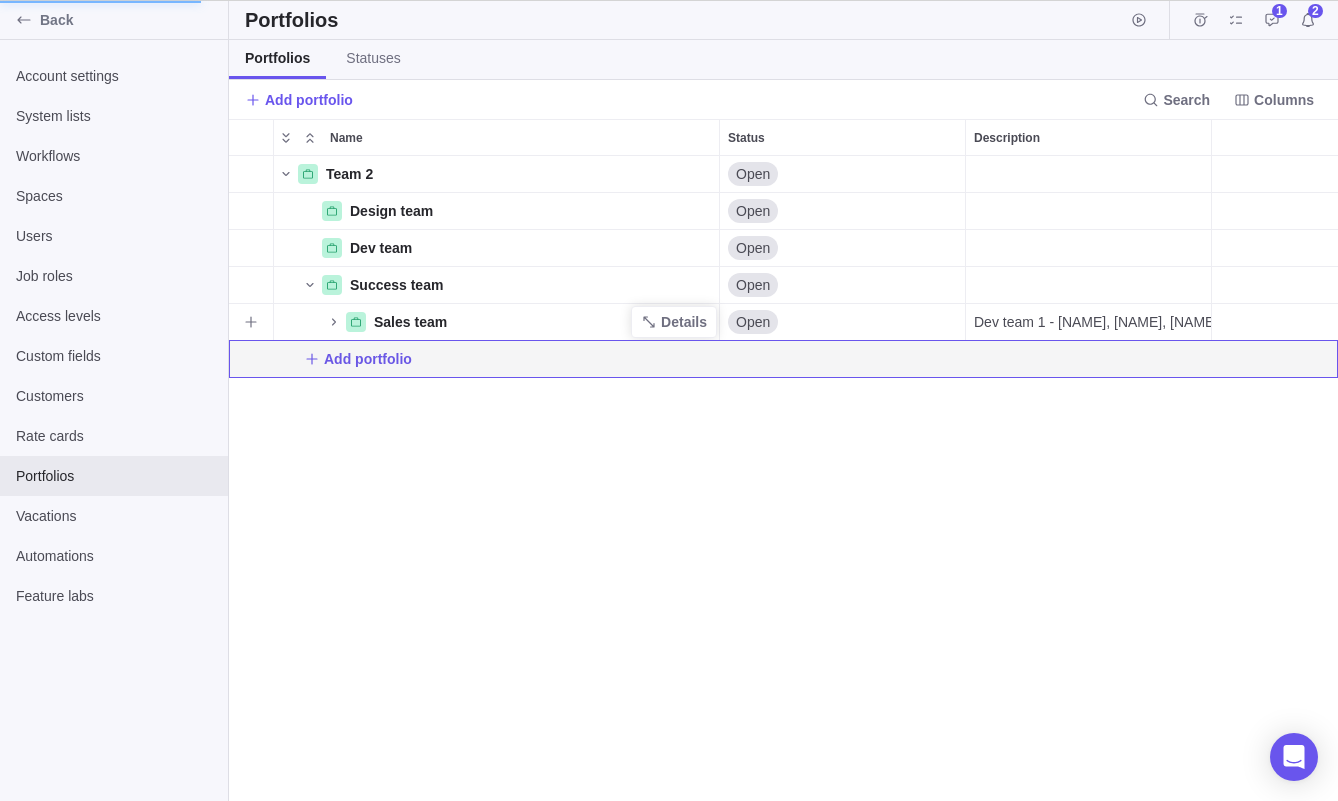 scroll, scrollTop: 645, scrollLeft: 678, axis: both 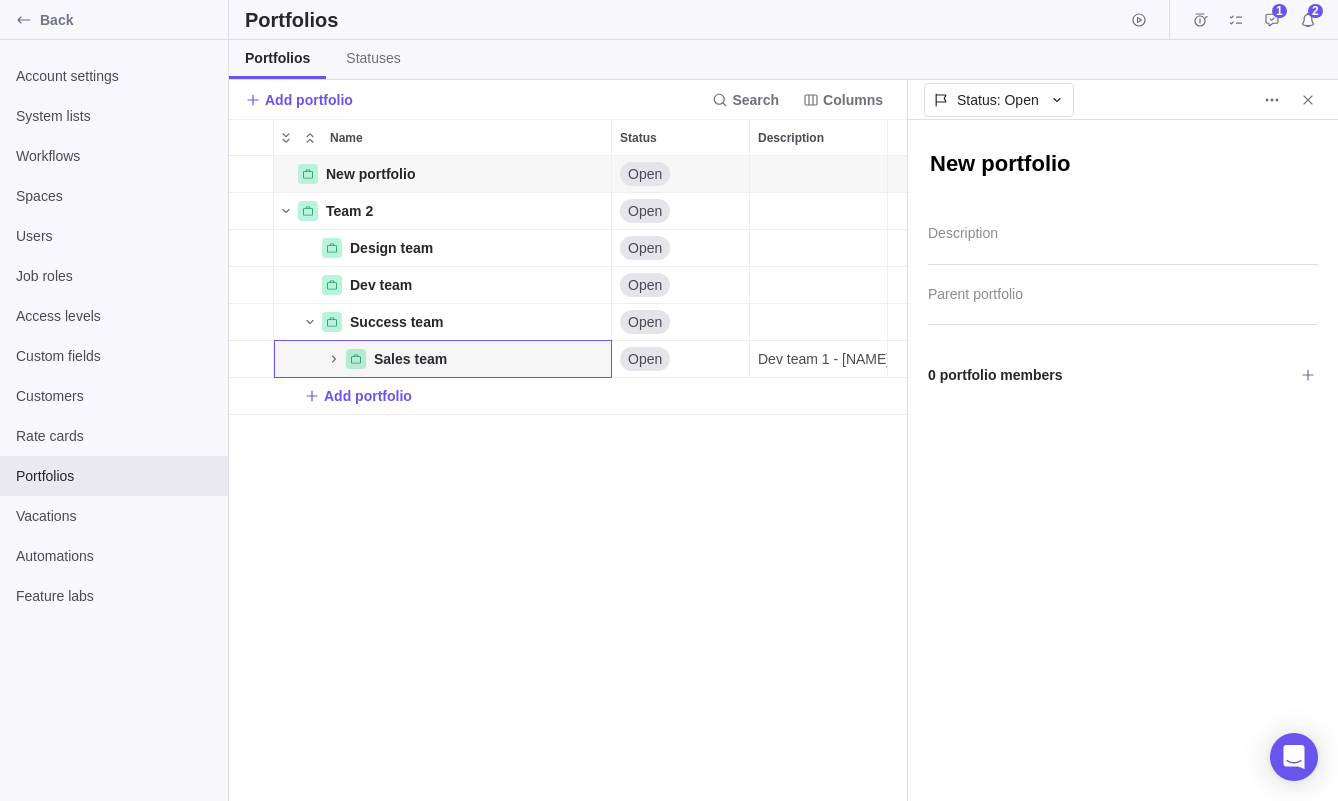 click on "New portfolio" at bounding box center (1123, 164) 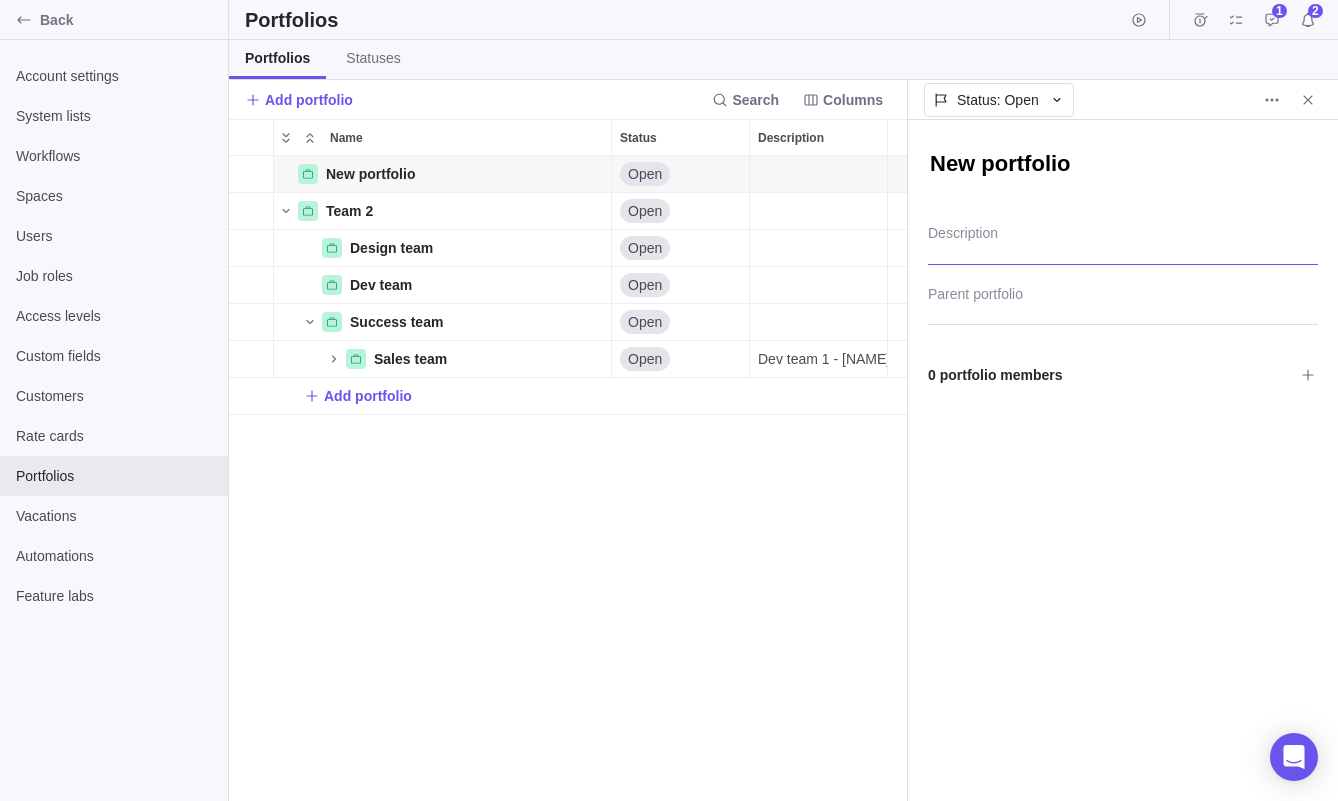 click at bounding box center [1123, 239] 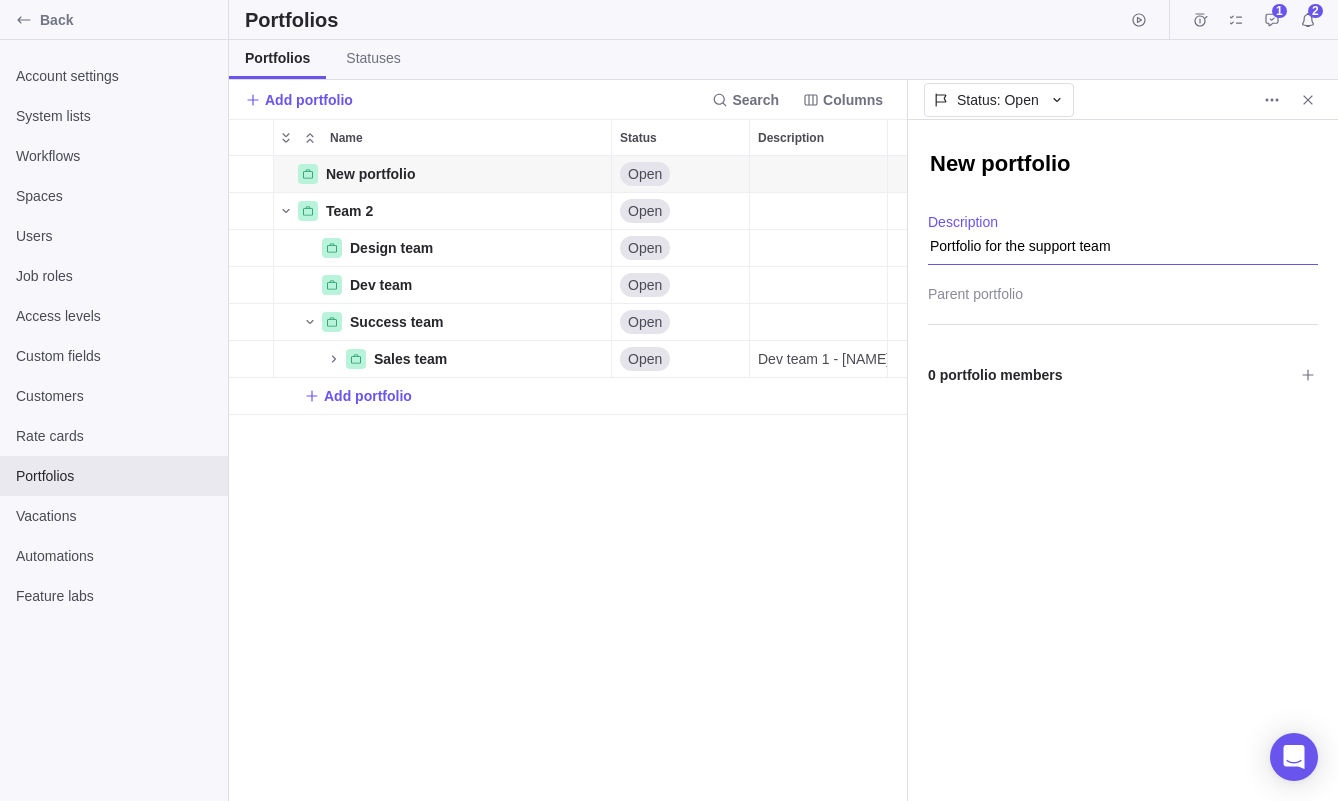 type on "Portfolio for the support team" 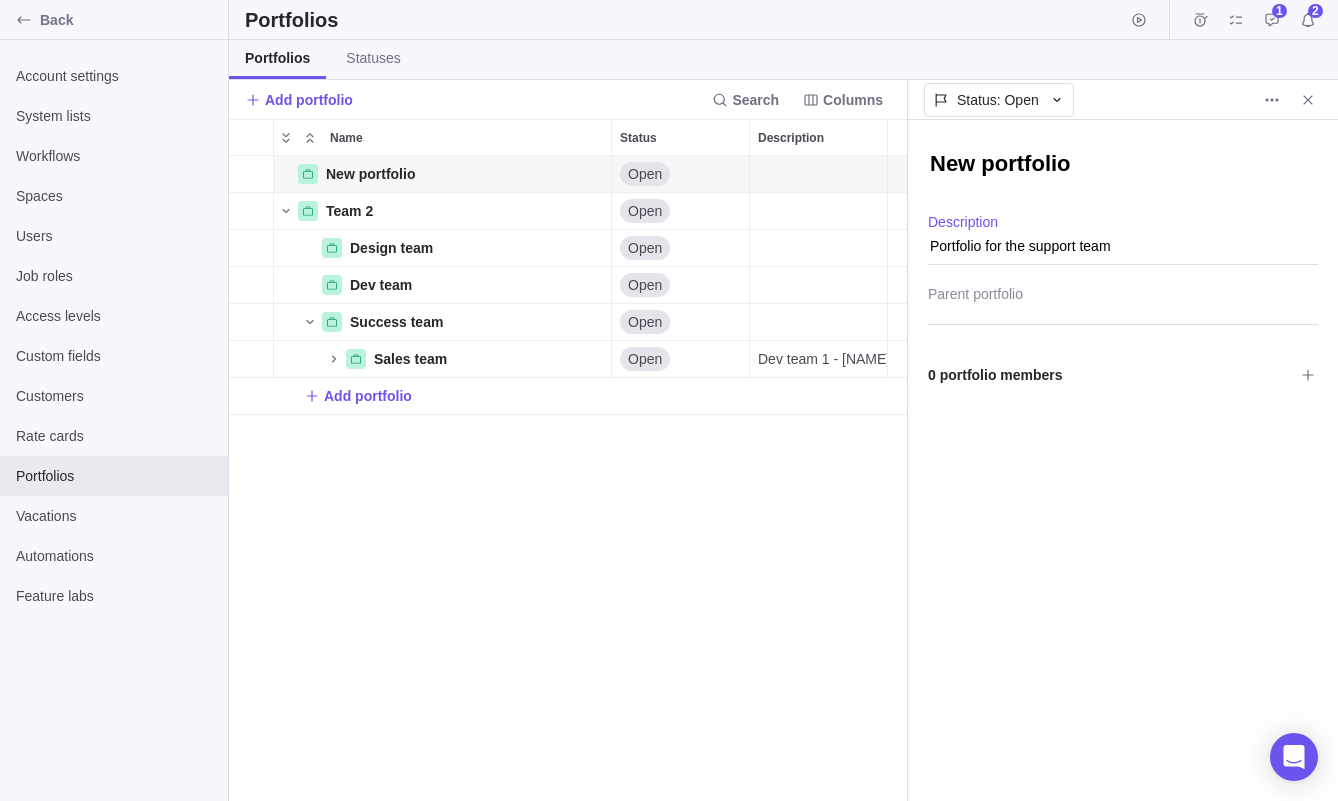click at bounding box center (1123, 300) 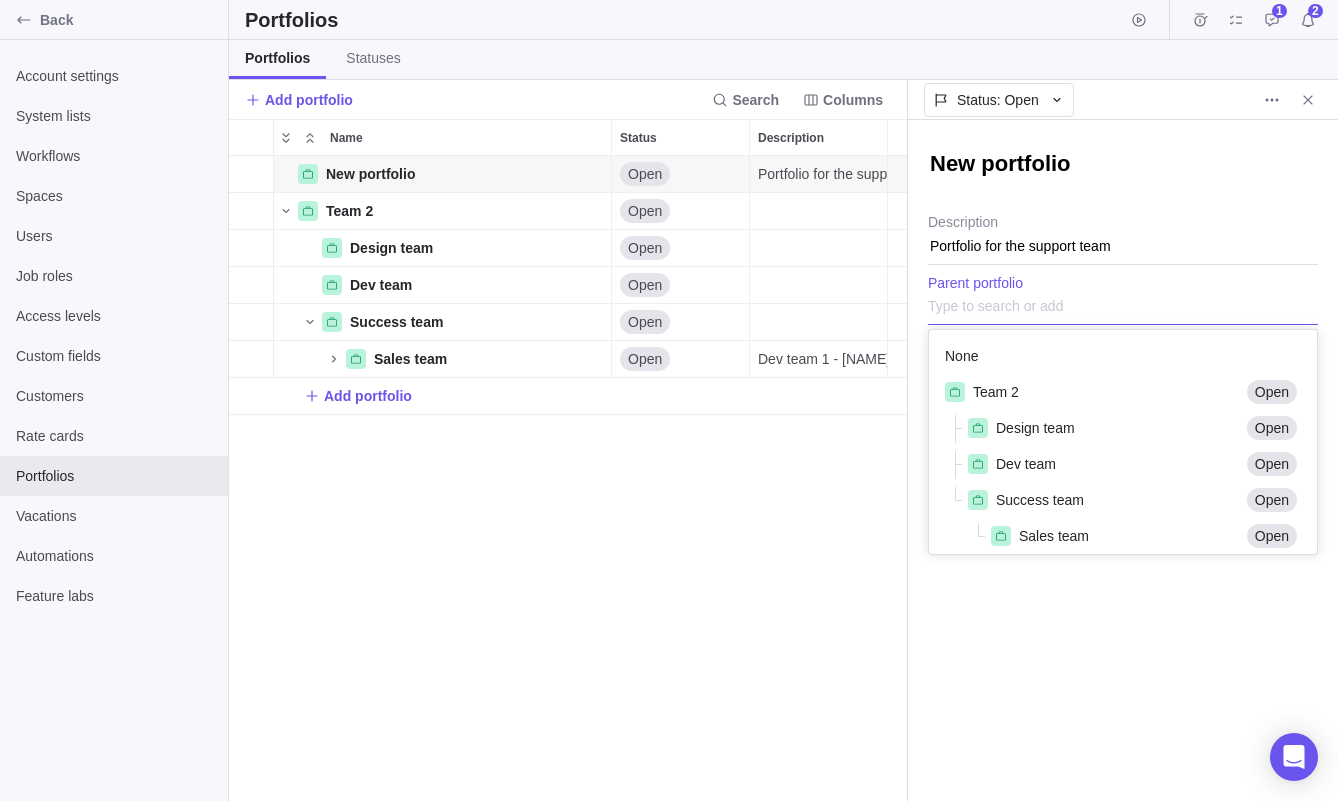 scroll, scrollTop: 1, scrollLeft: 1, axis: both 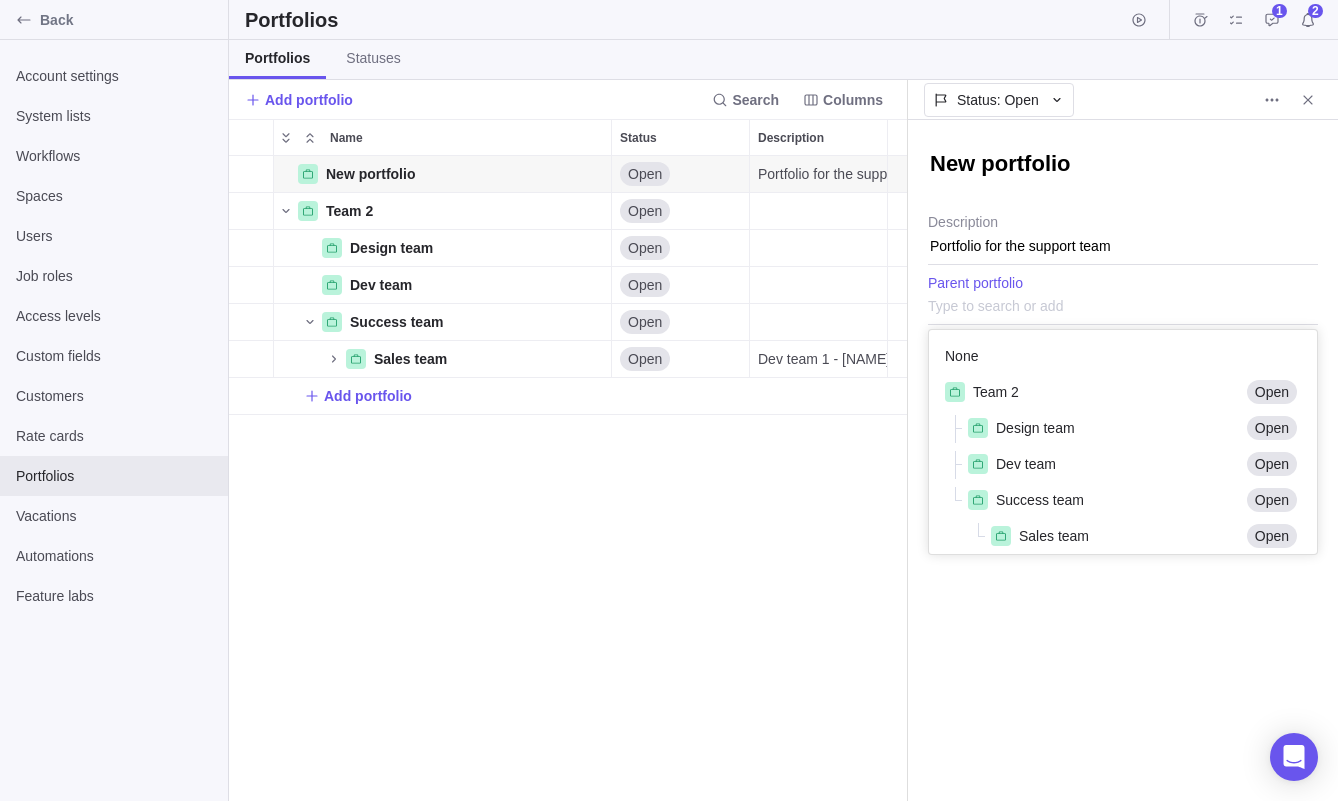 click on "New portfolio Portfolio for the support team Description None Team 2 Open Design team Open Dev team Open Success team Open Sales team Open Sub-team A In progress Sub-team B Hold Parent portfolio 0 portfolio members" at bounding box center [1123, 460] 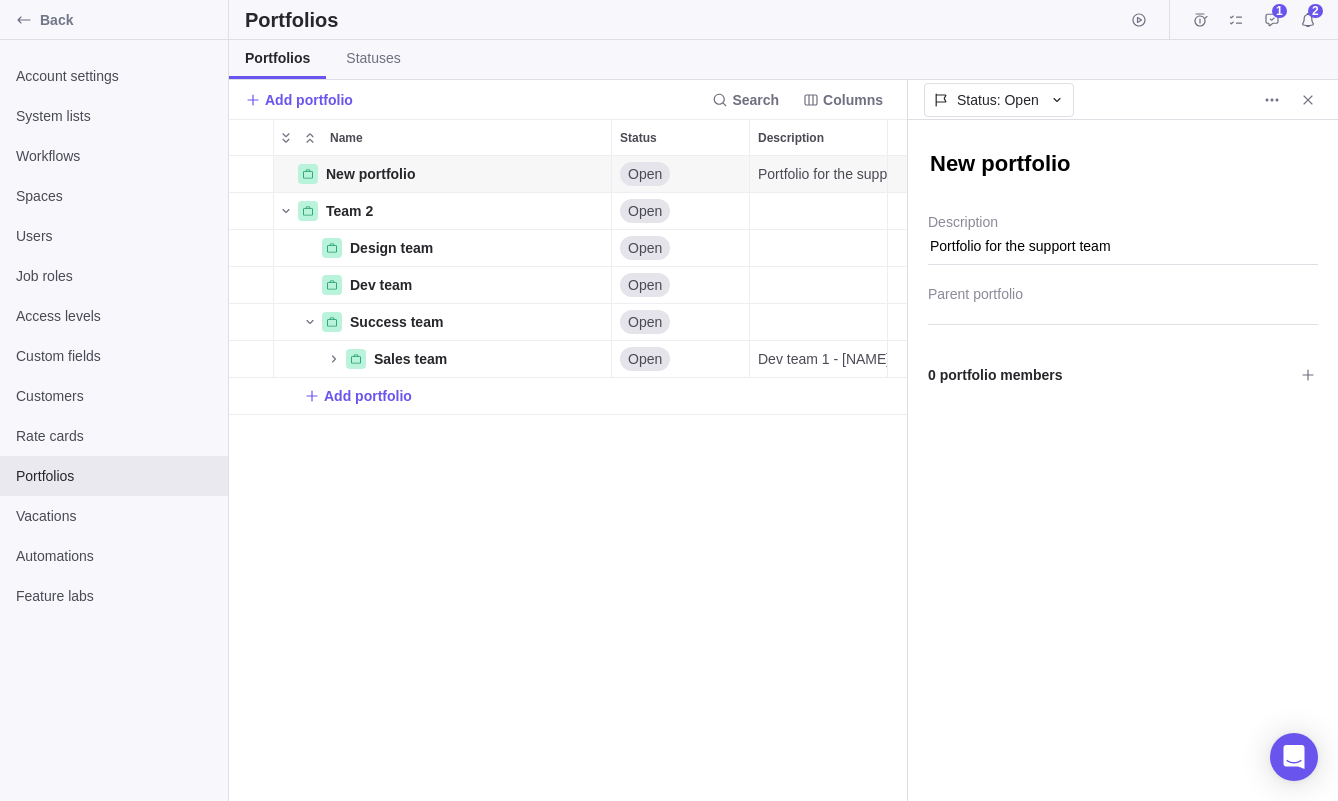 click on "0 portfolio members" at bounding box center (1111, 375) 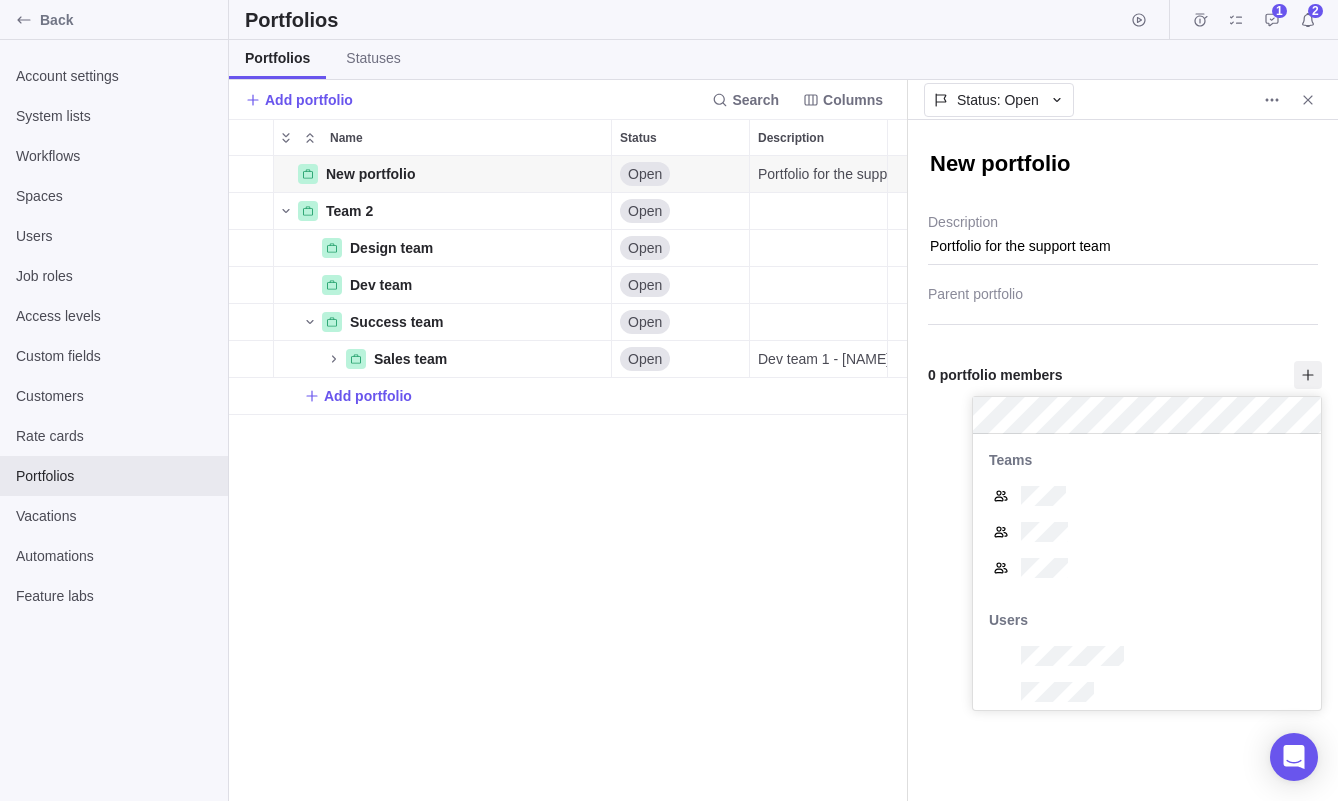 scroll, scrollTop: 1, scrollLeft: 1, axis: both 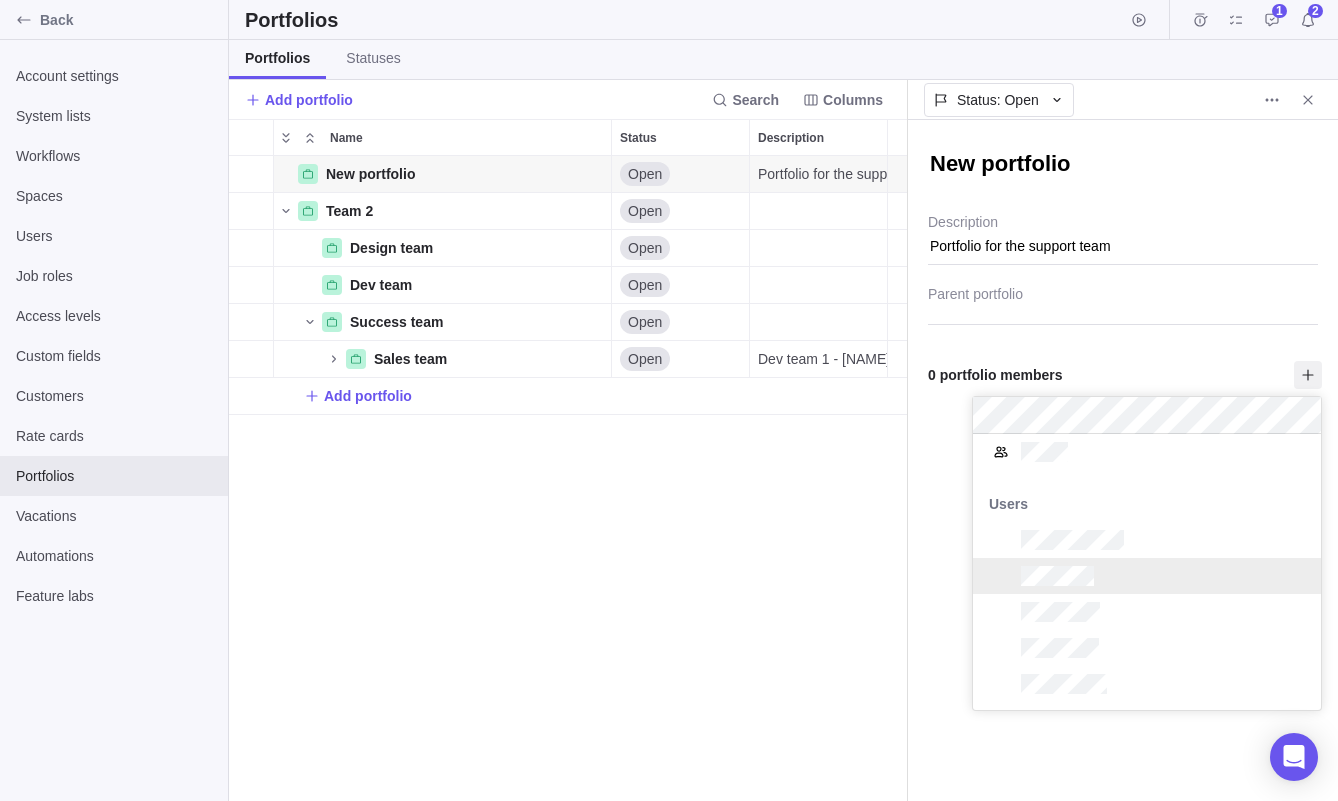 click at bounding box center [1147, 576] 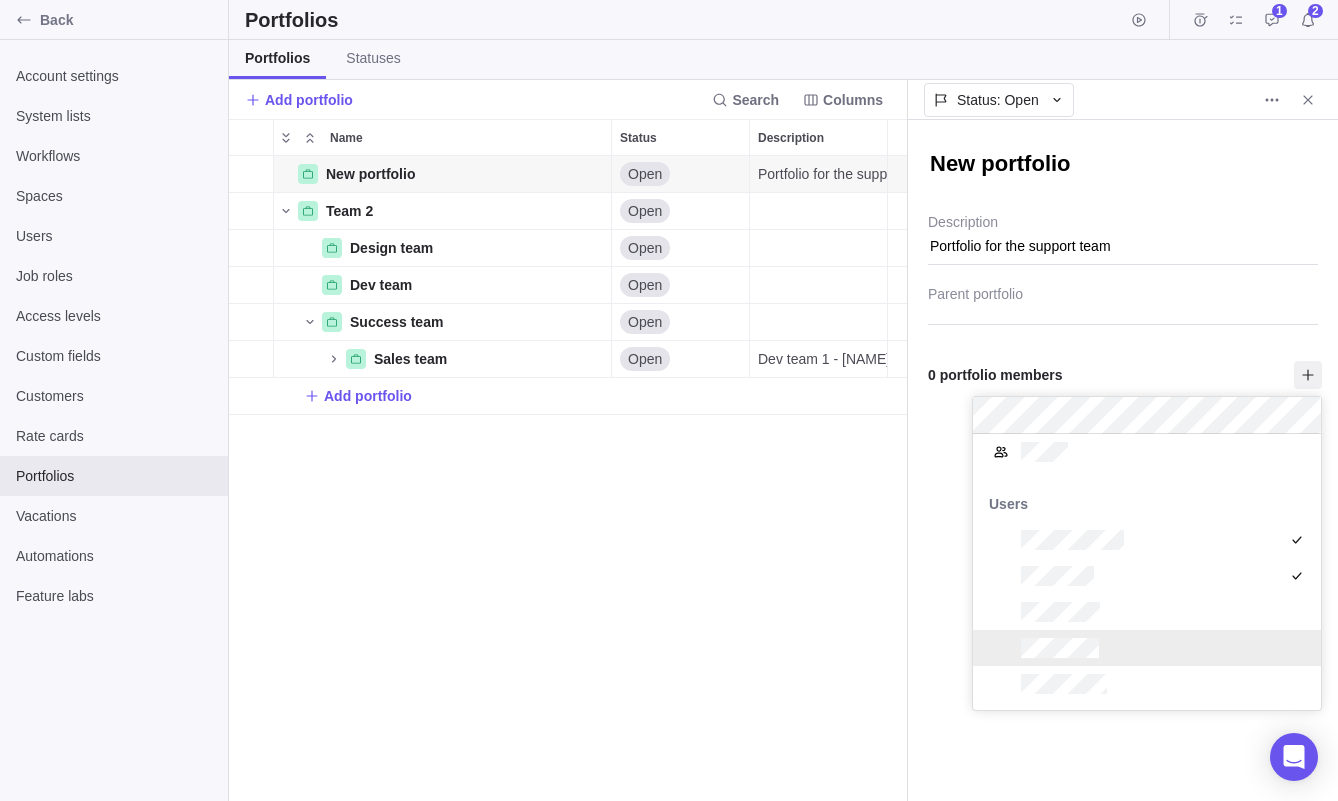 click at bounding box center (1147, 648) 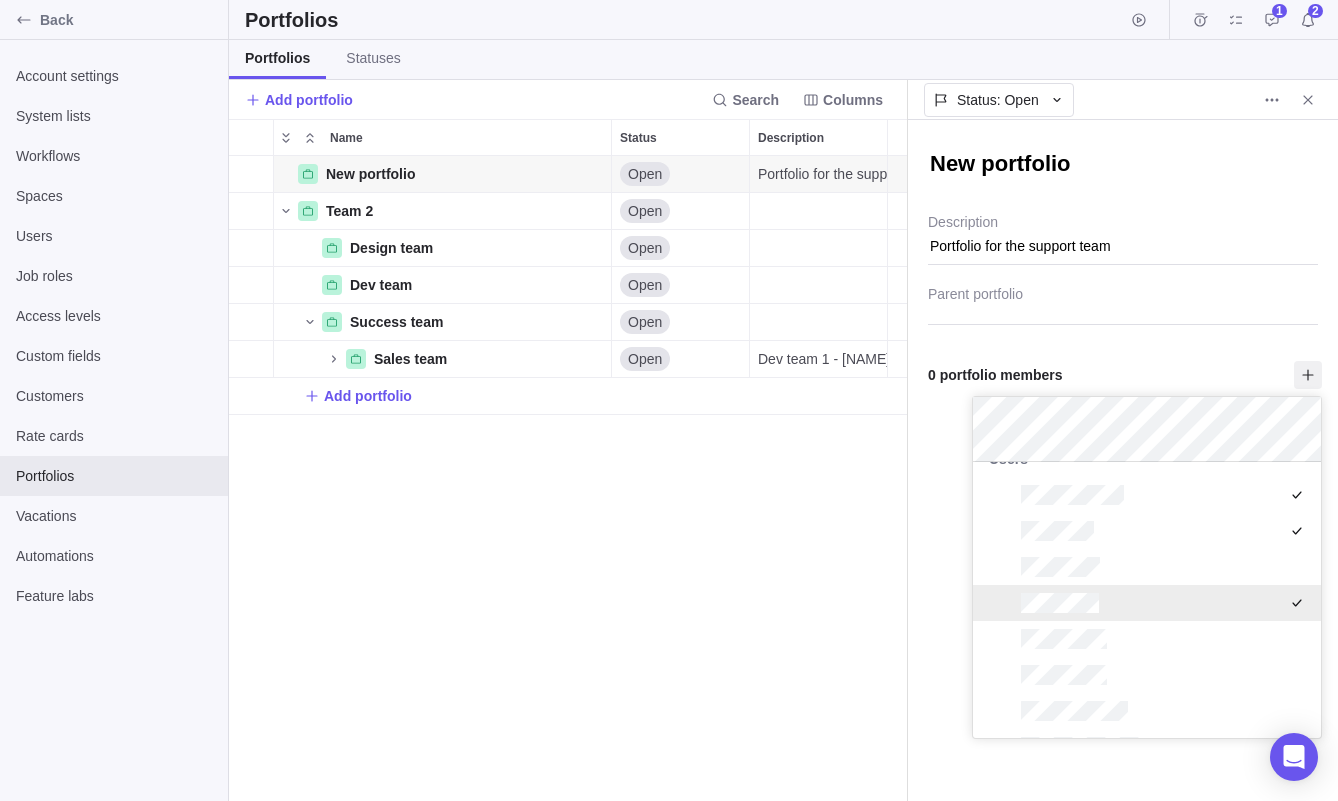 scroll, scrollTop: 227, scrollLeft: 0, axis: vertical 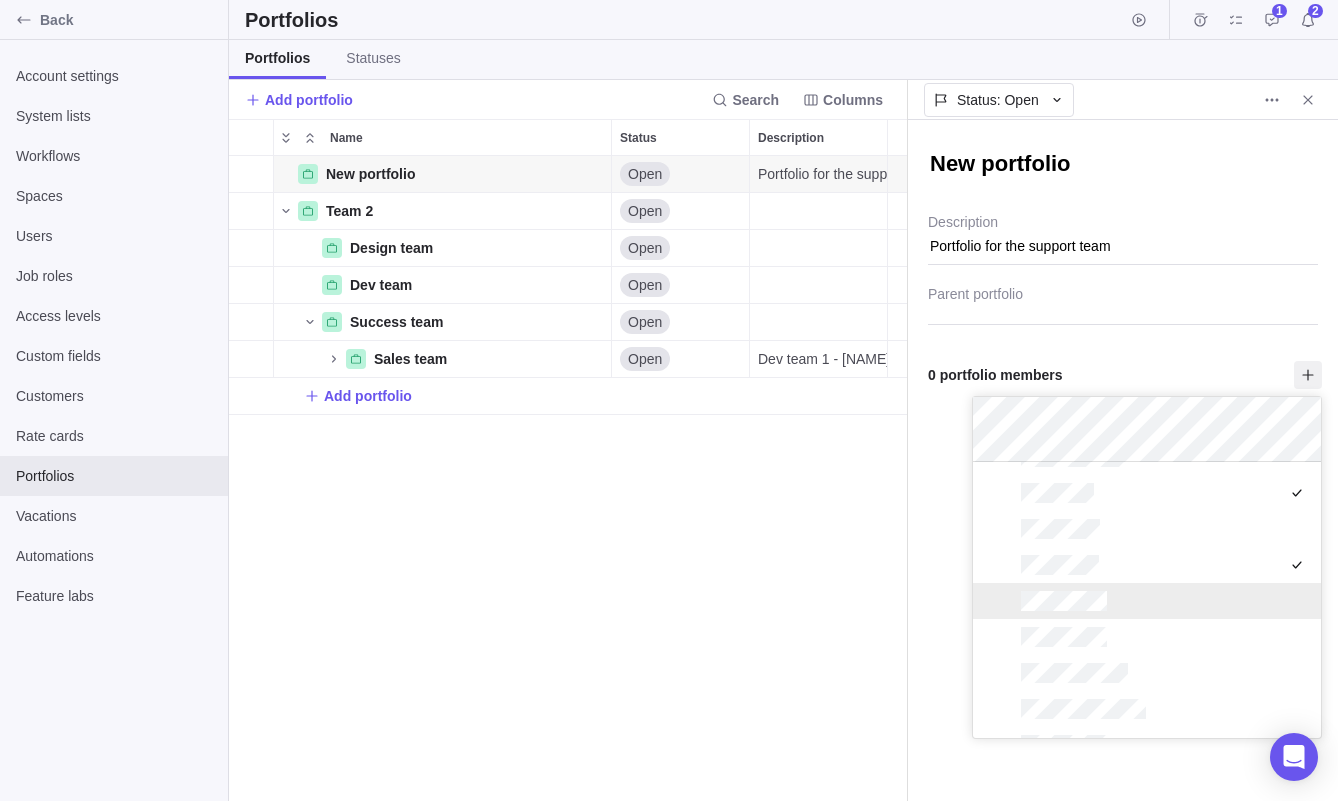 click at bounding box center [1147, 601] 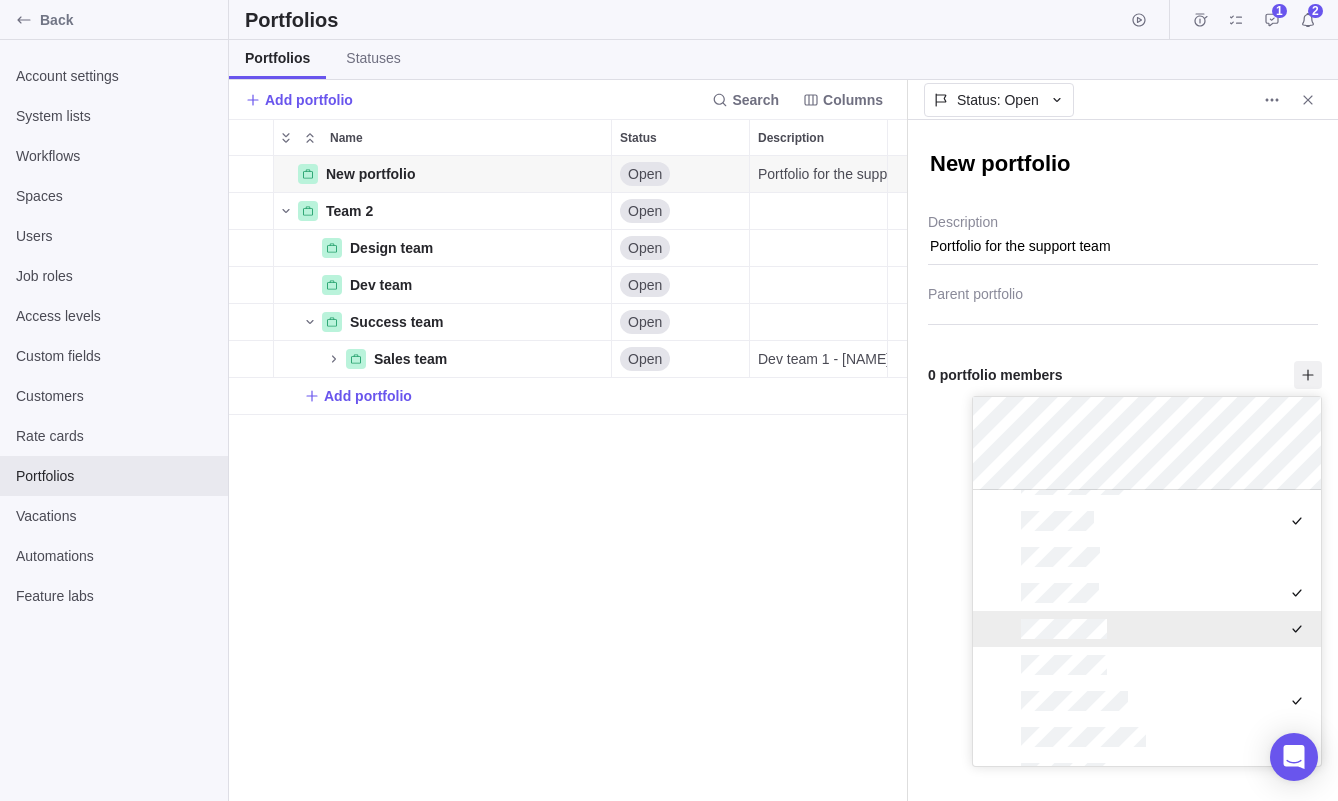 click on "Back Account settings System lists Workflows Spaces Users Job roles Access levels Custom fields Customers Rate cards Portfolios Vacations Automations Feature labs Portfolios 1 2 Portfolios Statuses Add portfolio Search Columns Name Status Description New portfolio Details Open Portfolio for the support team Team 2 Details Open Design team Details Open Dev team Details Open Success team Details Open Sales team Details Open Dev team 1 - [NAME], [NAME], [NAME]. Add portfolio Status: Open New portfolio Portfolio for the support team Description Parent portfolio 0 portfolio members Users
Custom fields Workflows Portfolios x" at bounding box center (669, 400) 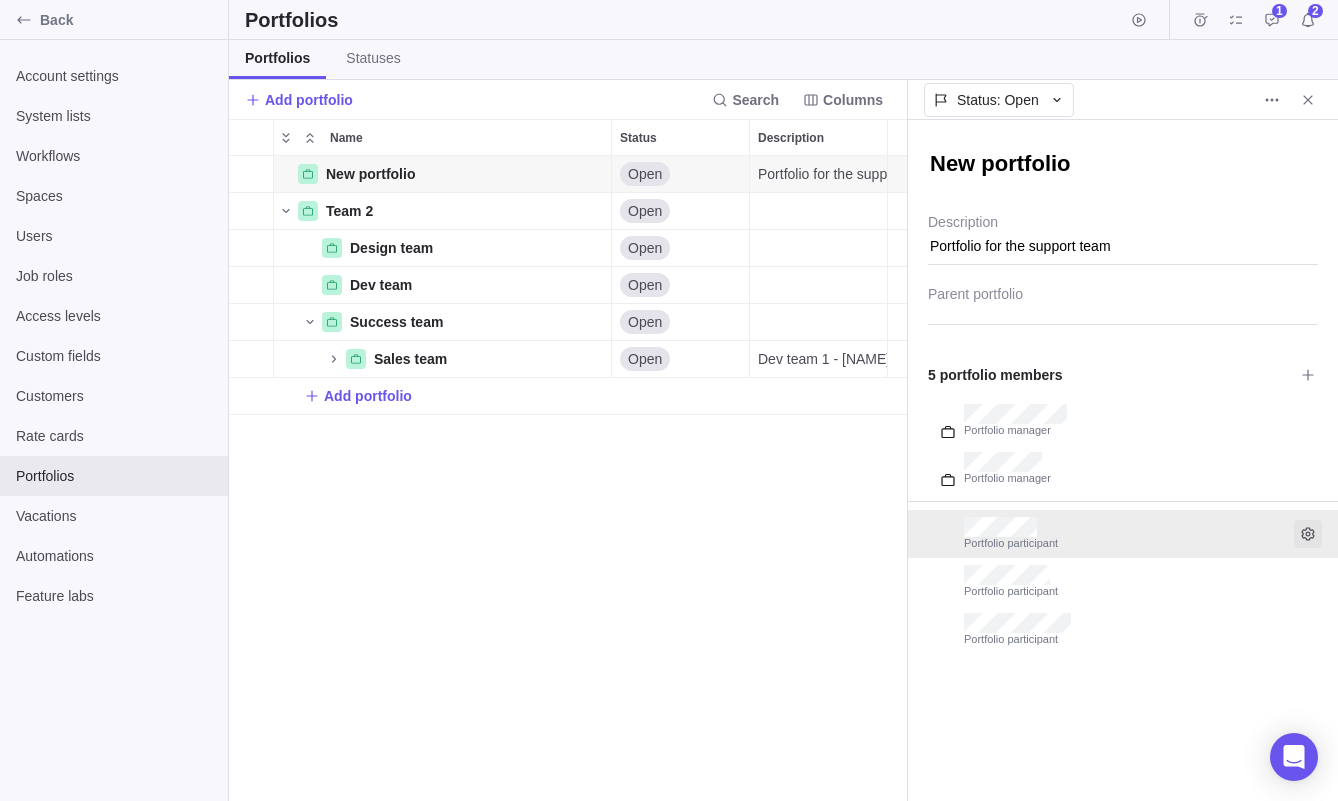 click at bounding box center (0, 0) 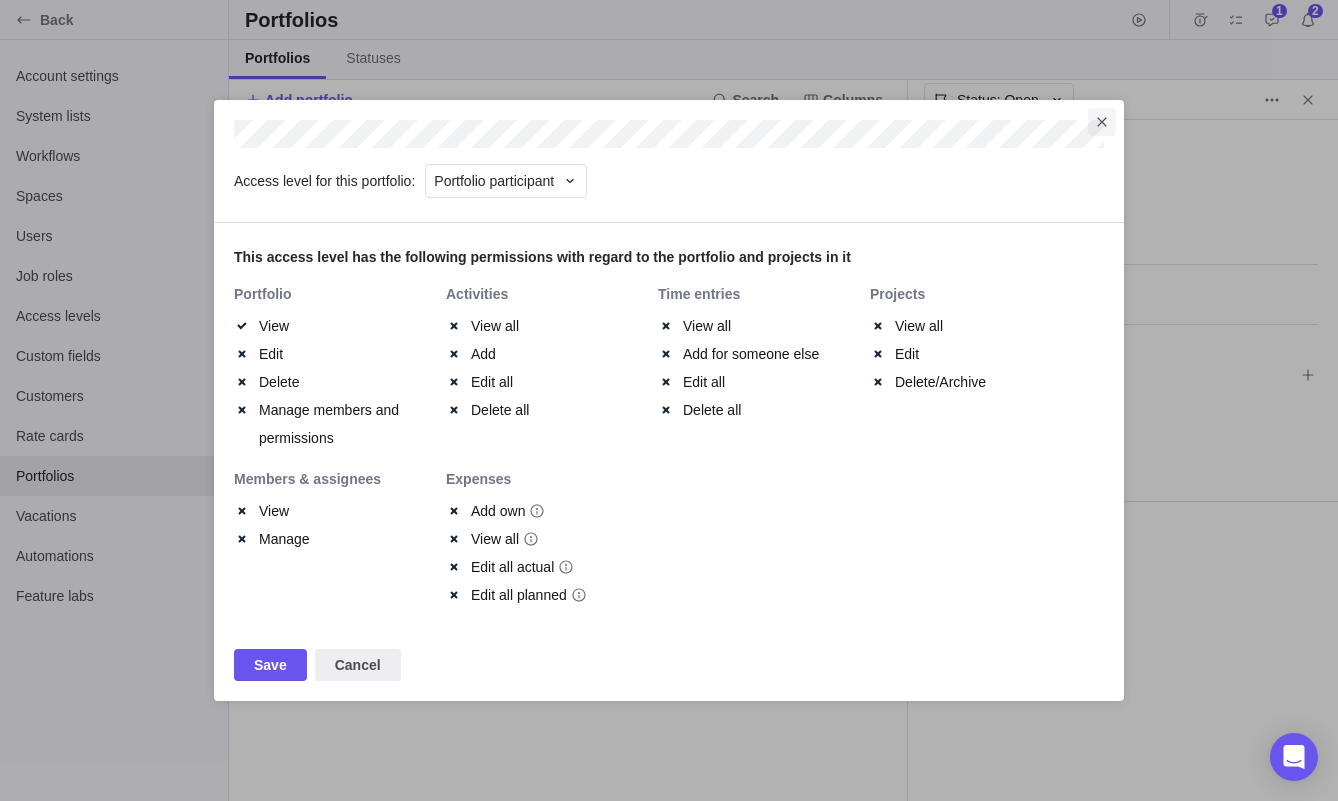 click at bounding box center (1102, 122) 